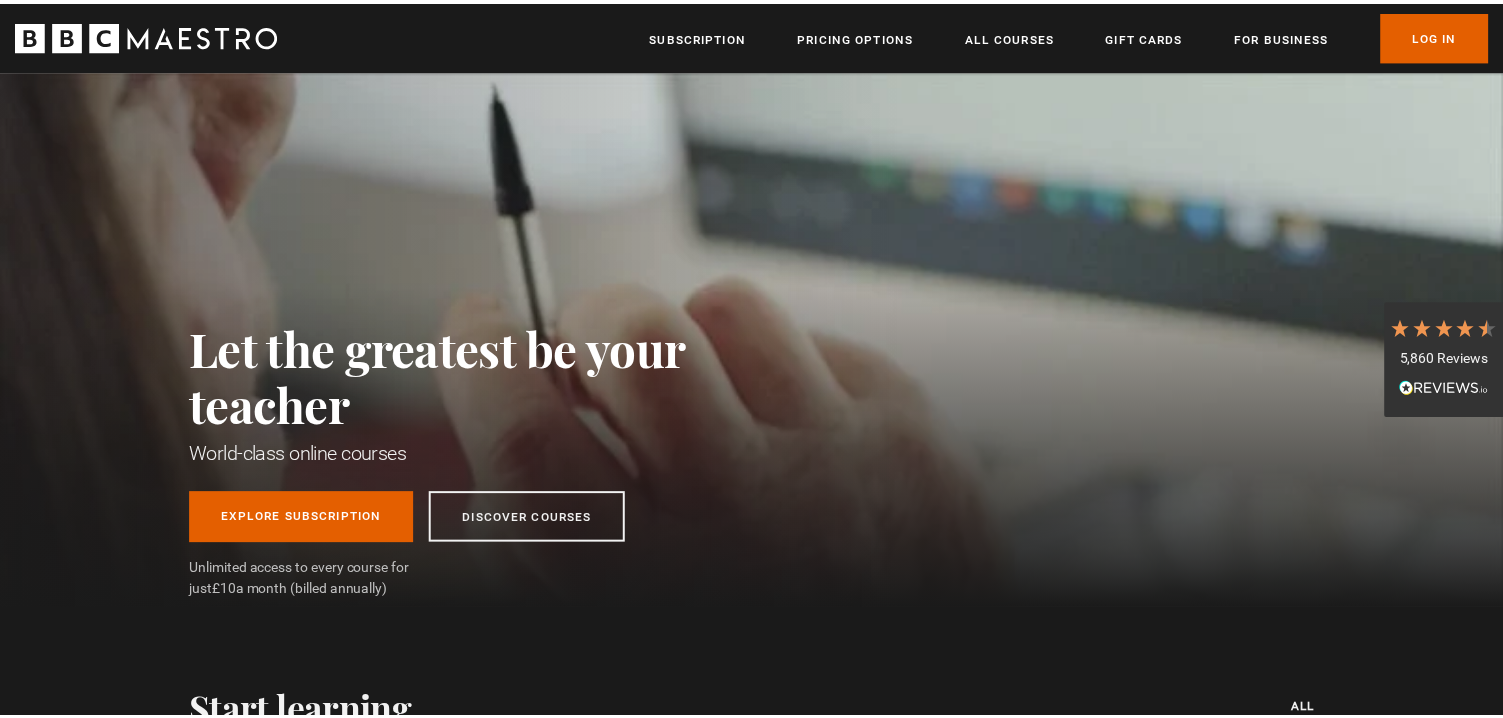 scroll, scrollTop: 0, scrollLeft: 0, axis: both 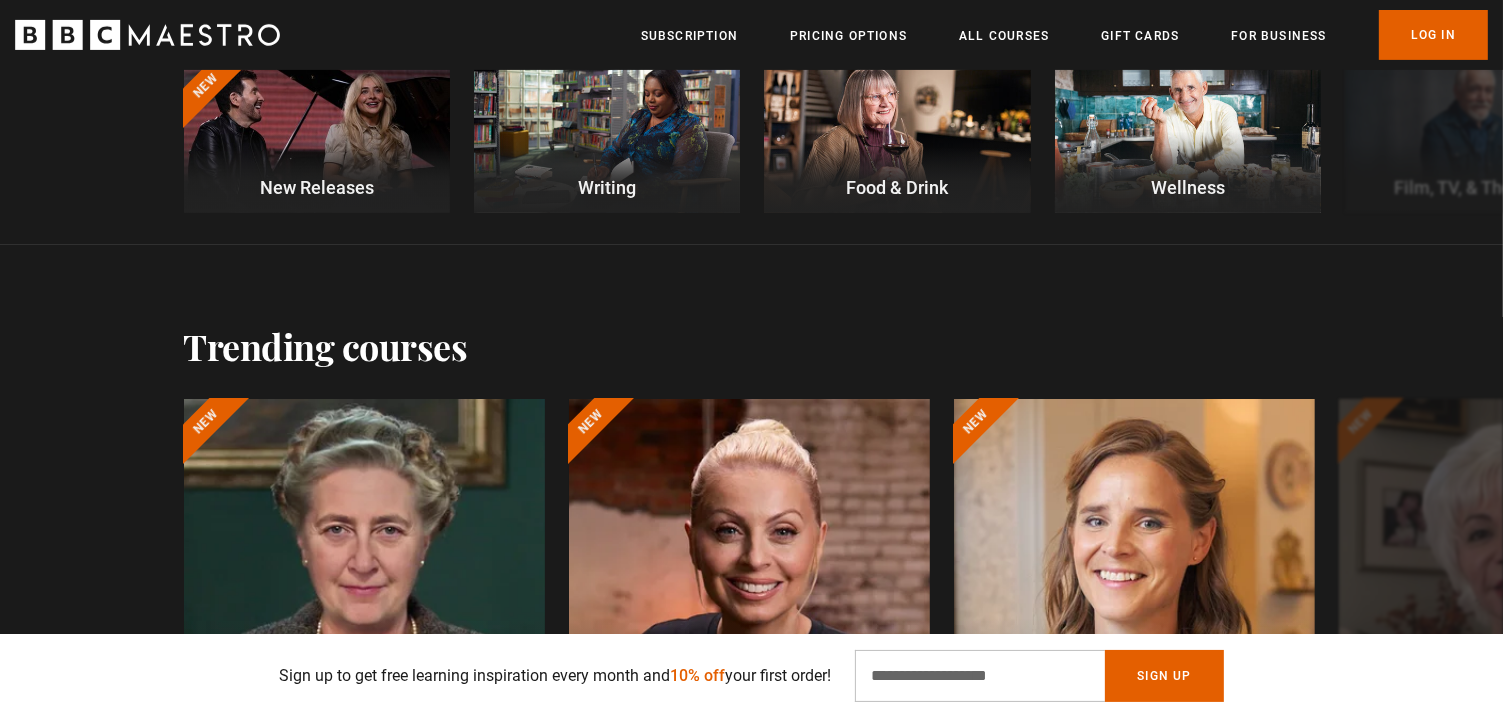 drag, startPoint x: 699, startPoint y: 35, endPoint x: 660, endPoint y: 65, distance: 49.20366 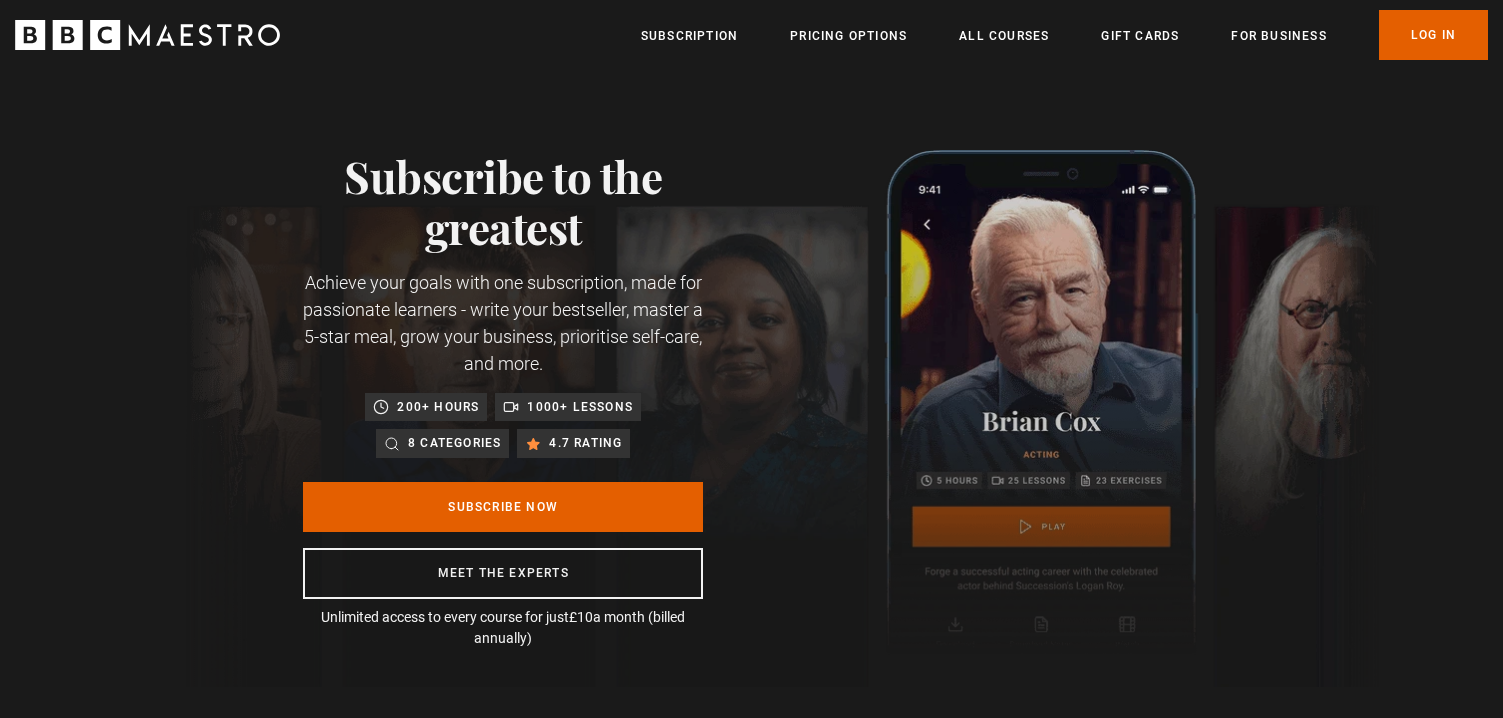 scroll, scrollTop: 0, scrollLeft: 0, axis: both 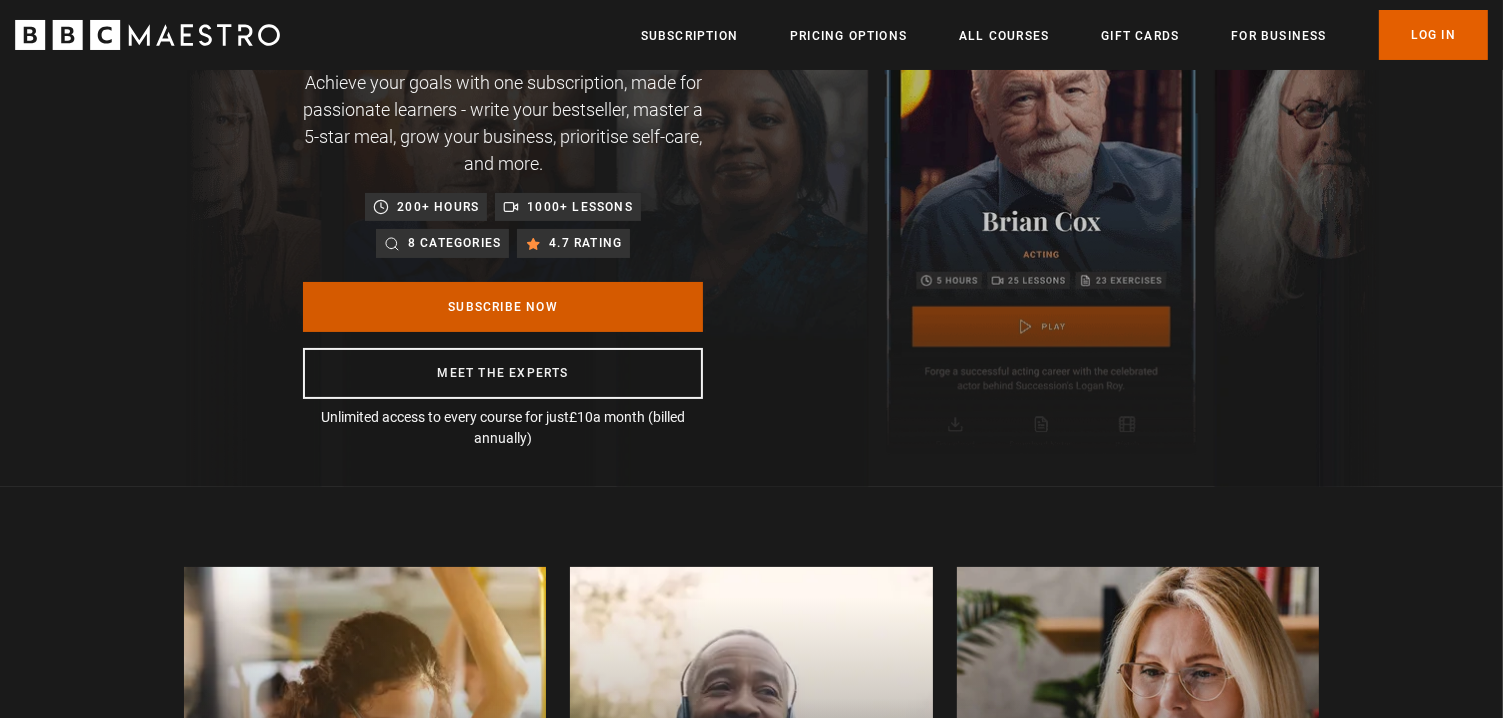 click on "Subscribe Now" at bounding box center (503, 307) 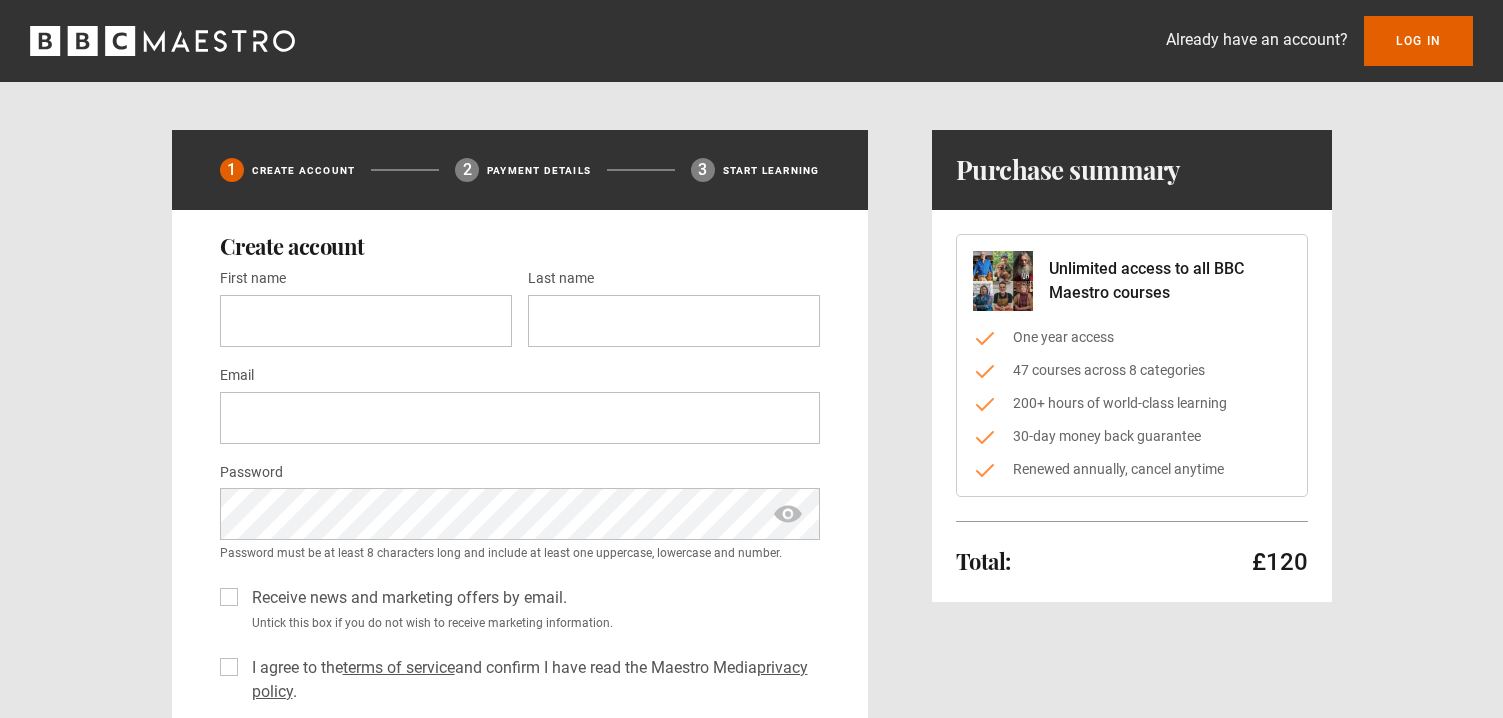 scroll, scrollTop: 0, scrollLeft: 0, axis: both 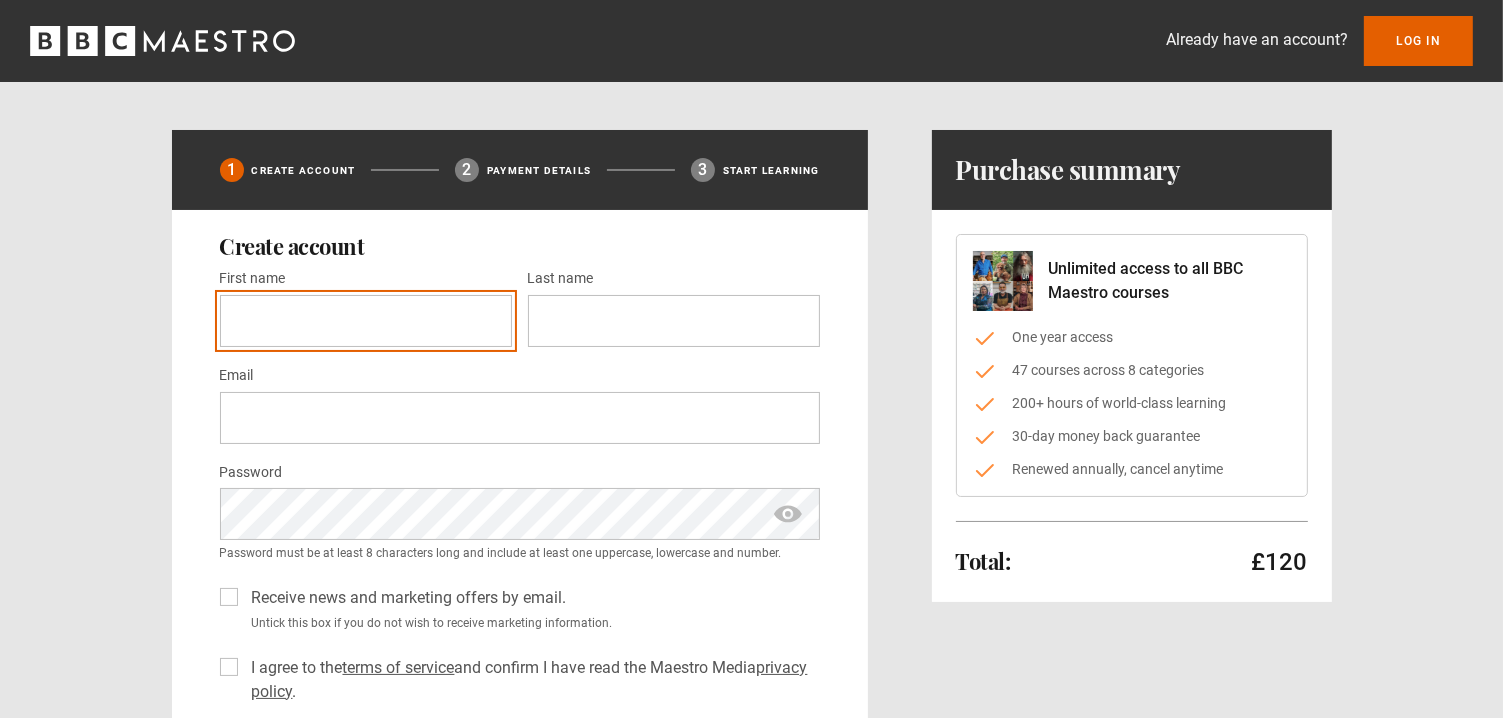 click on "First name  *" at bounding box center (366, 321) 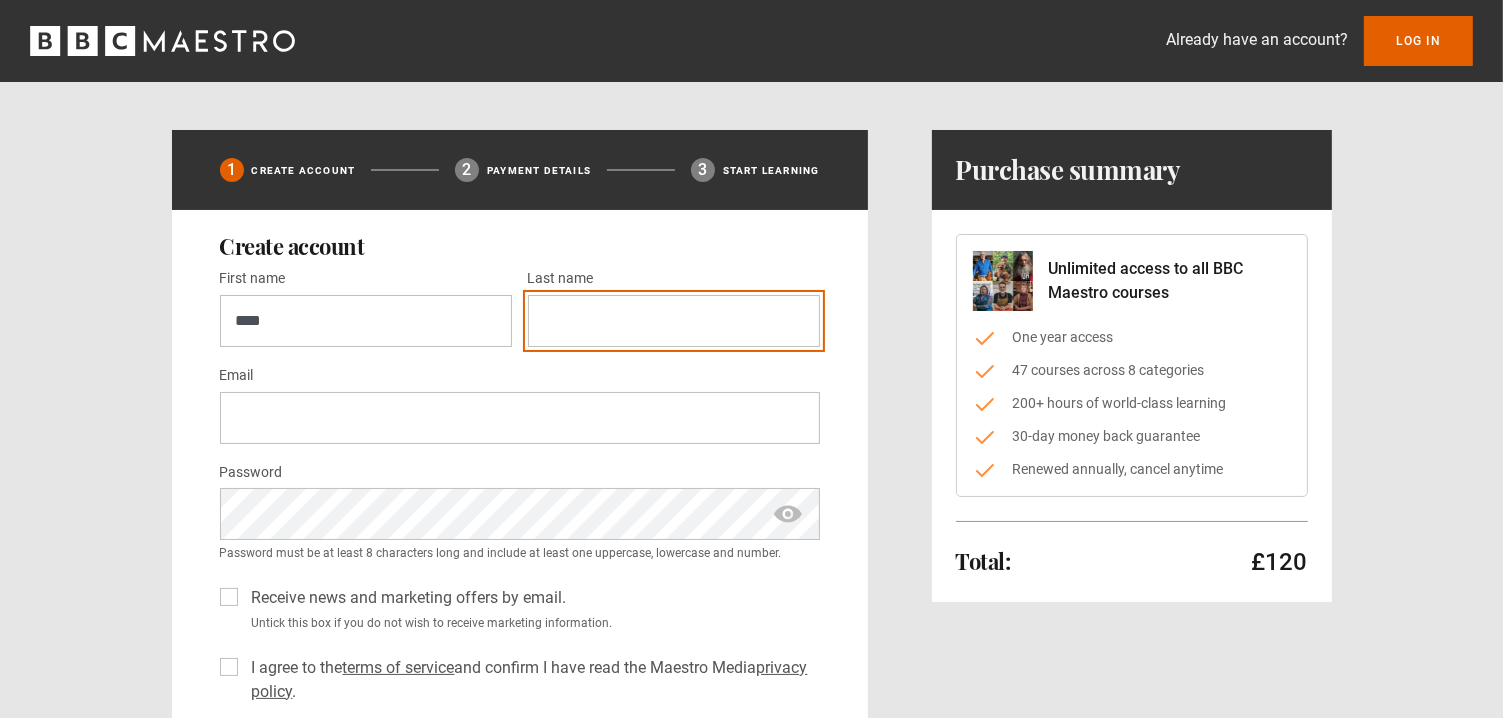 type on "*******" 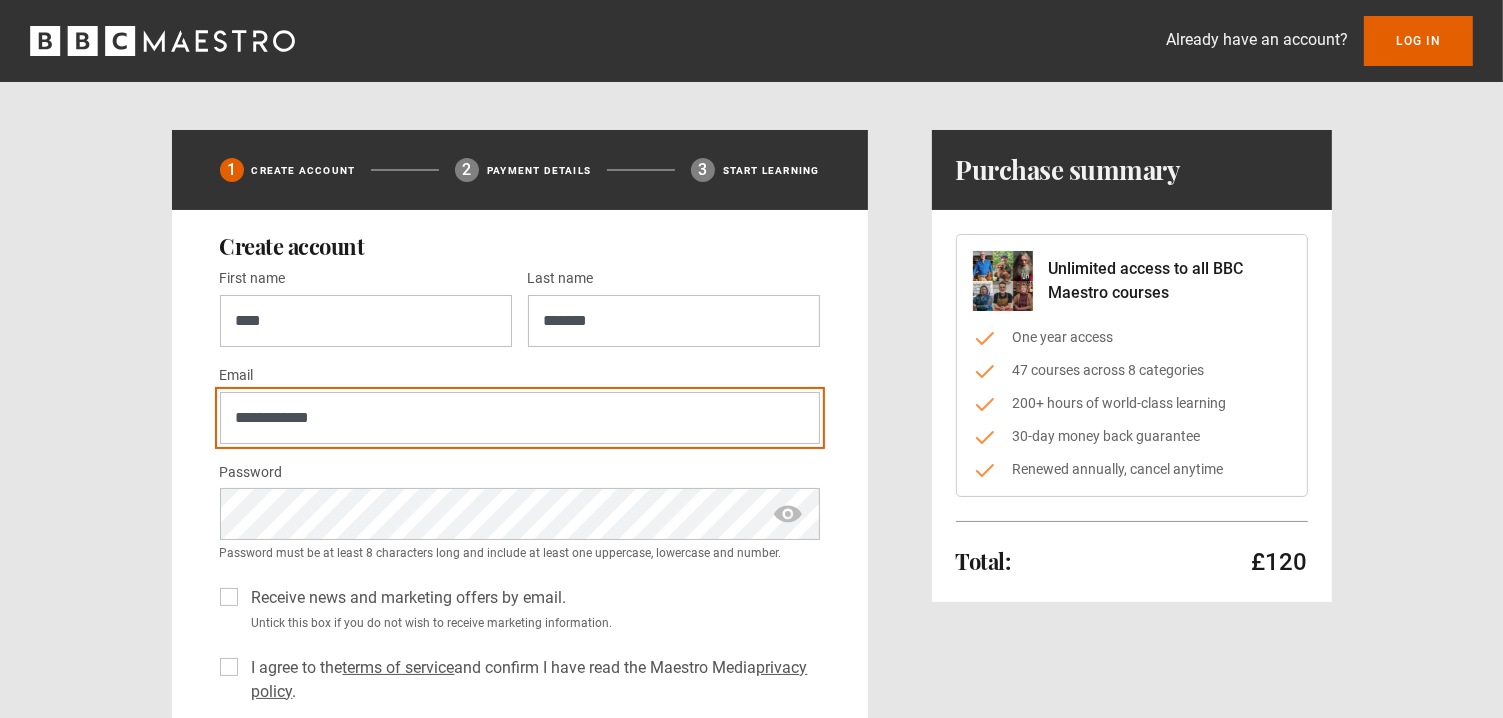 drag, startPoint x: 290, startPoint y: 414, endPoint x: 440, endPoint y: 427, distance: 150.56229 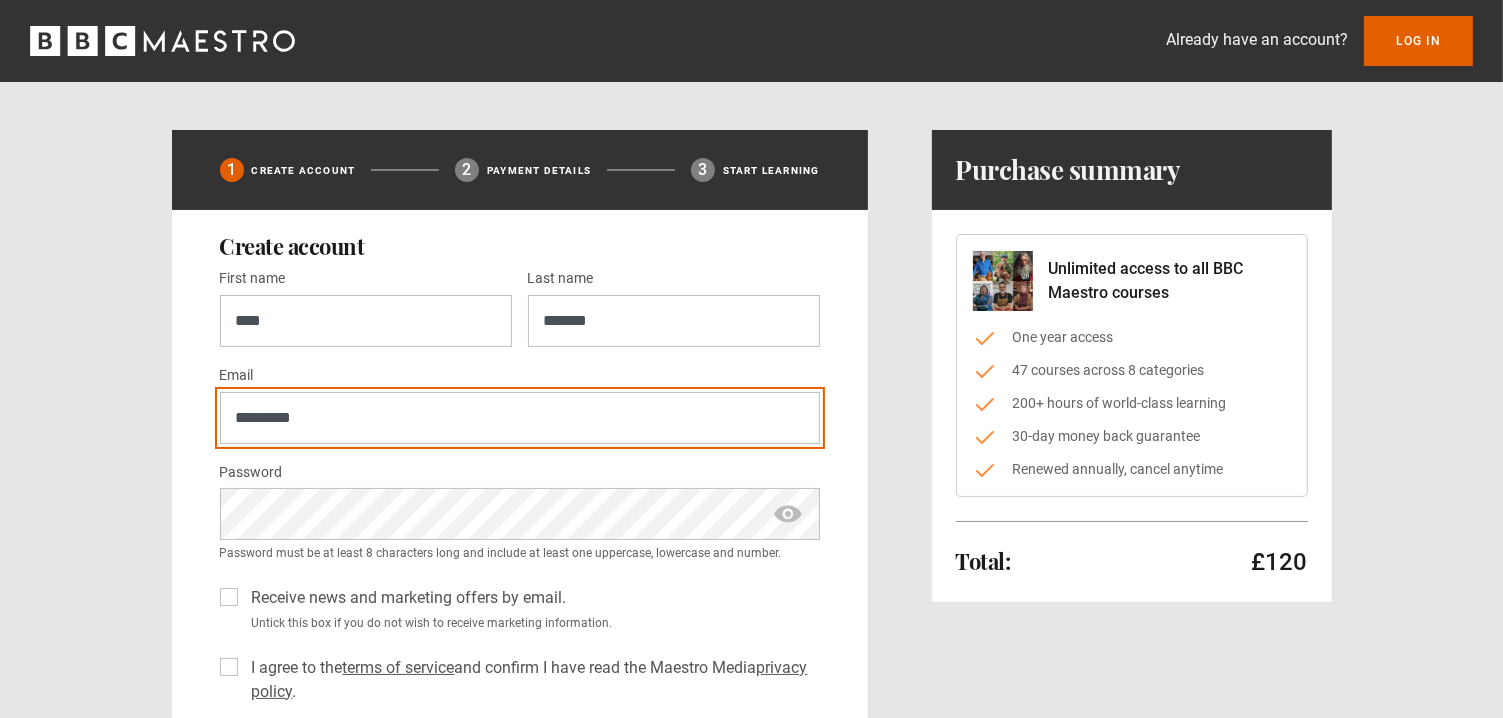 type on "**********" 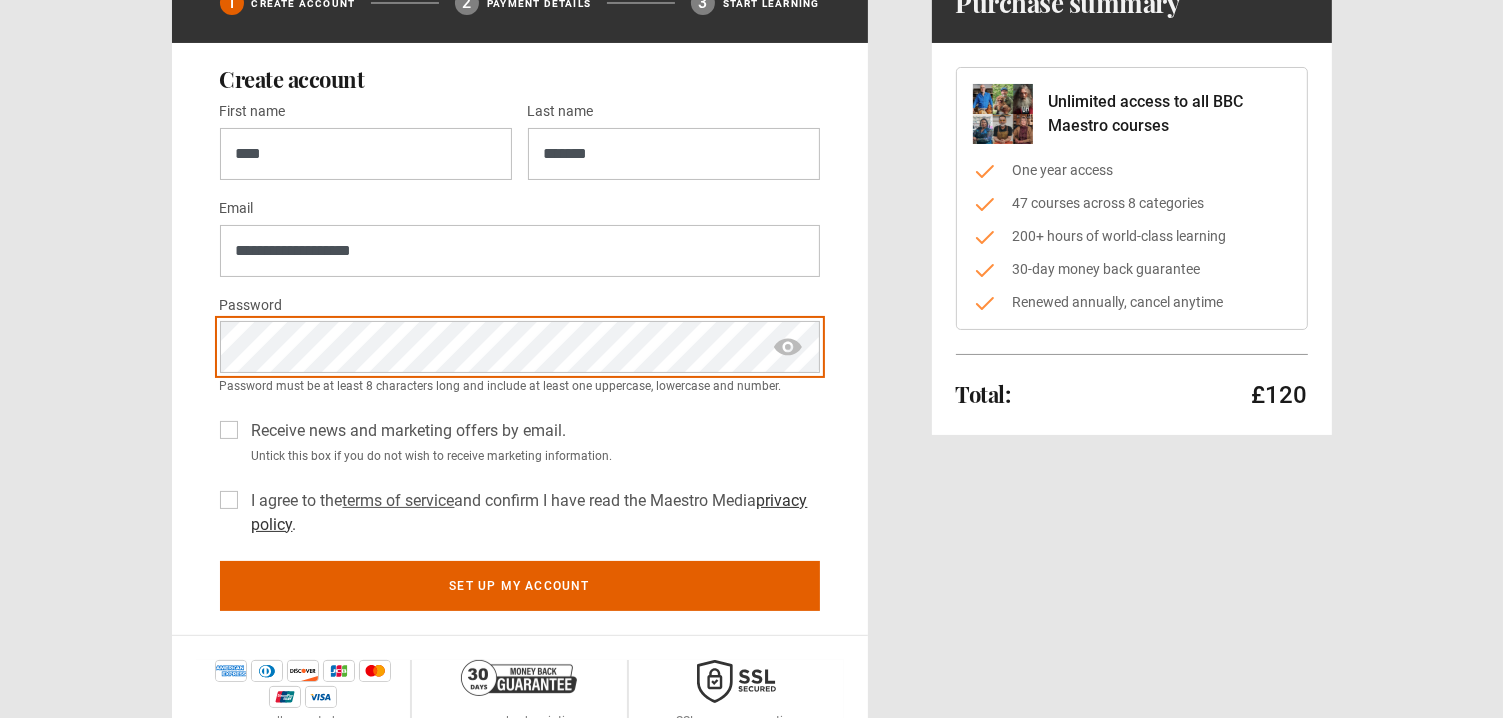 scroll, scrollTop: 200, scrollLeft: 0, axis: vertical 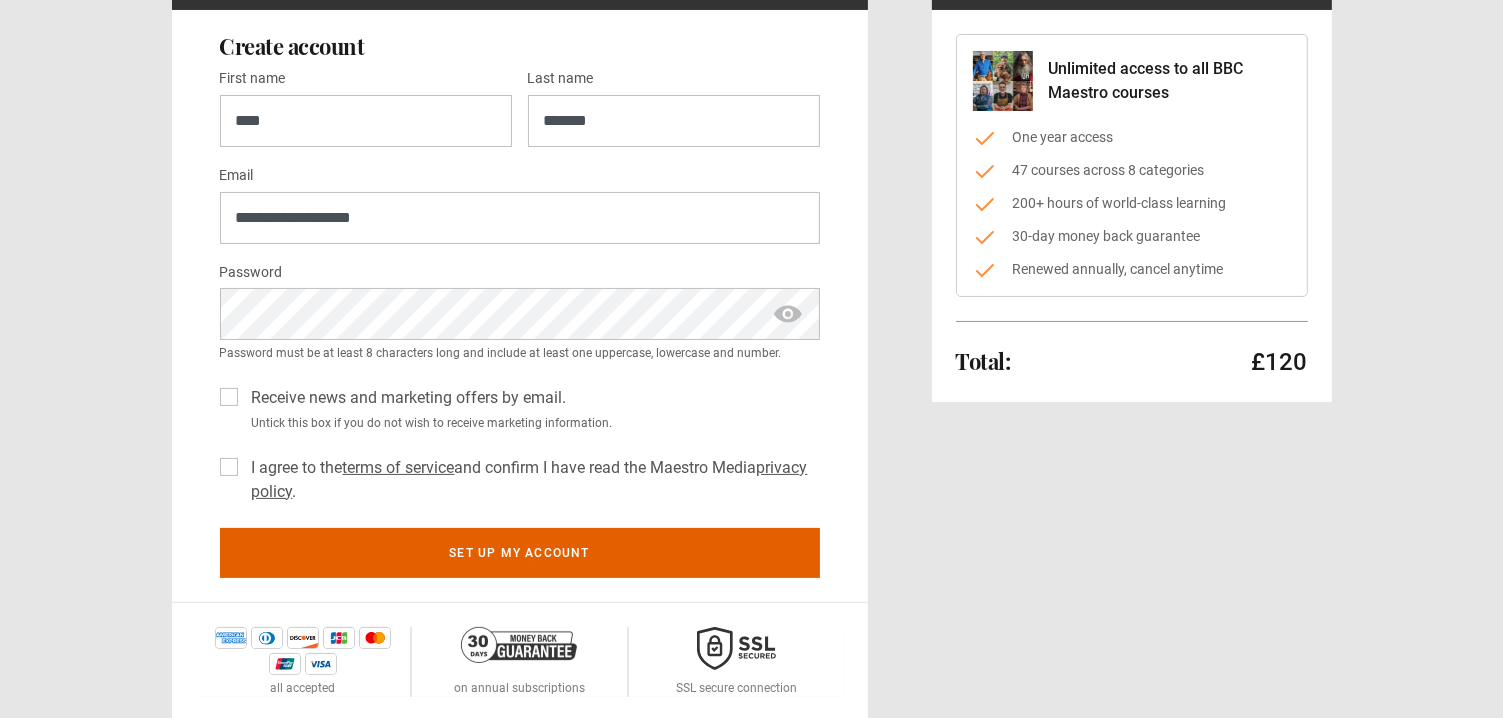 click on "I agree to the  terms of service  and confirm I have read the Maestro Media  privacy policy ." at bounding box center (532, 480) 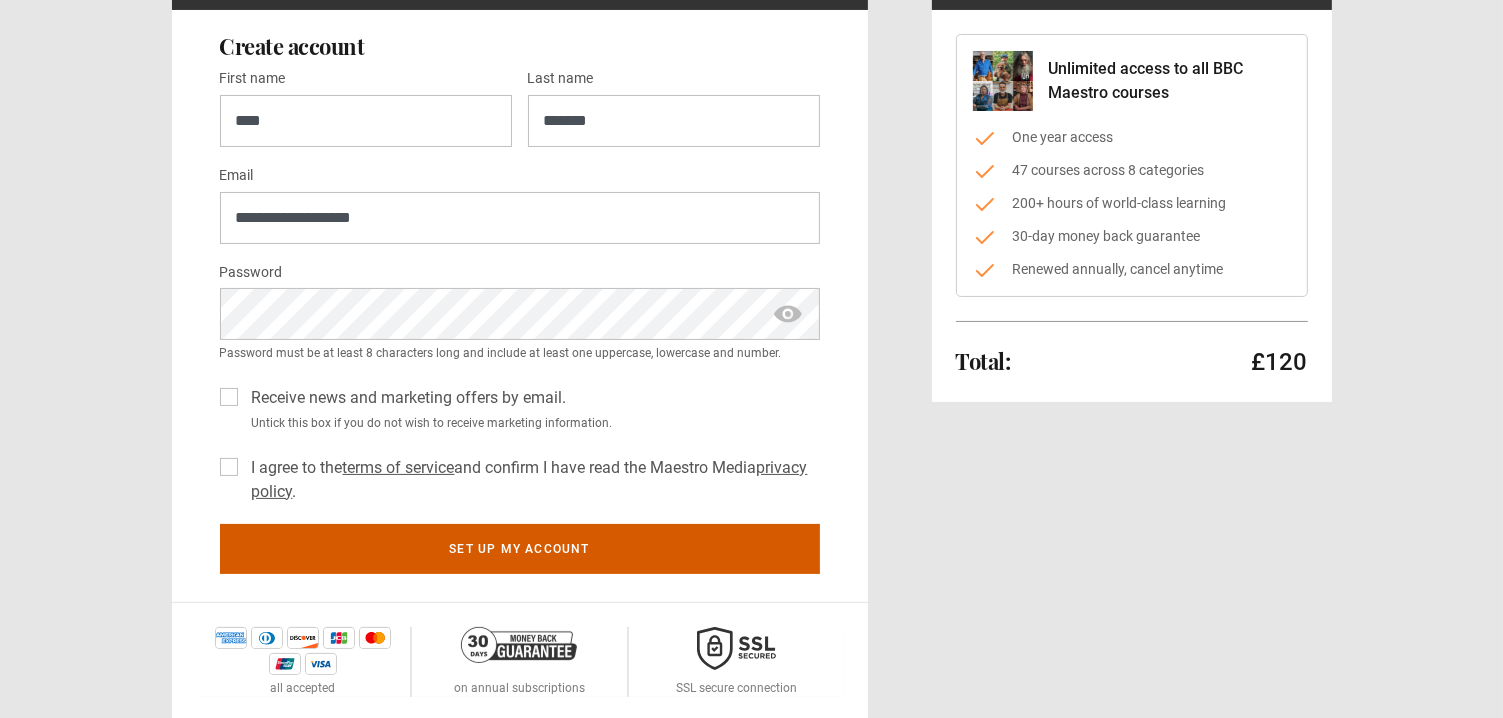 click on "Set up my account" at bounding box center (520, 549) 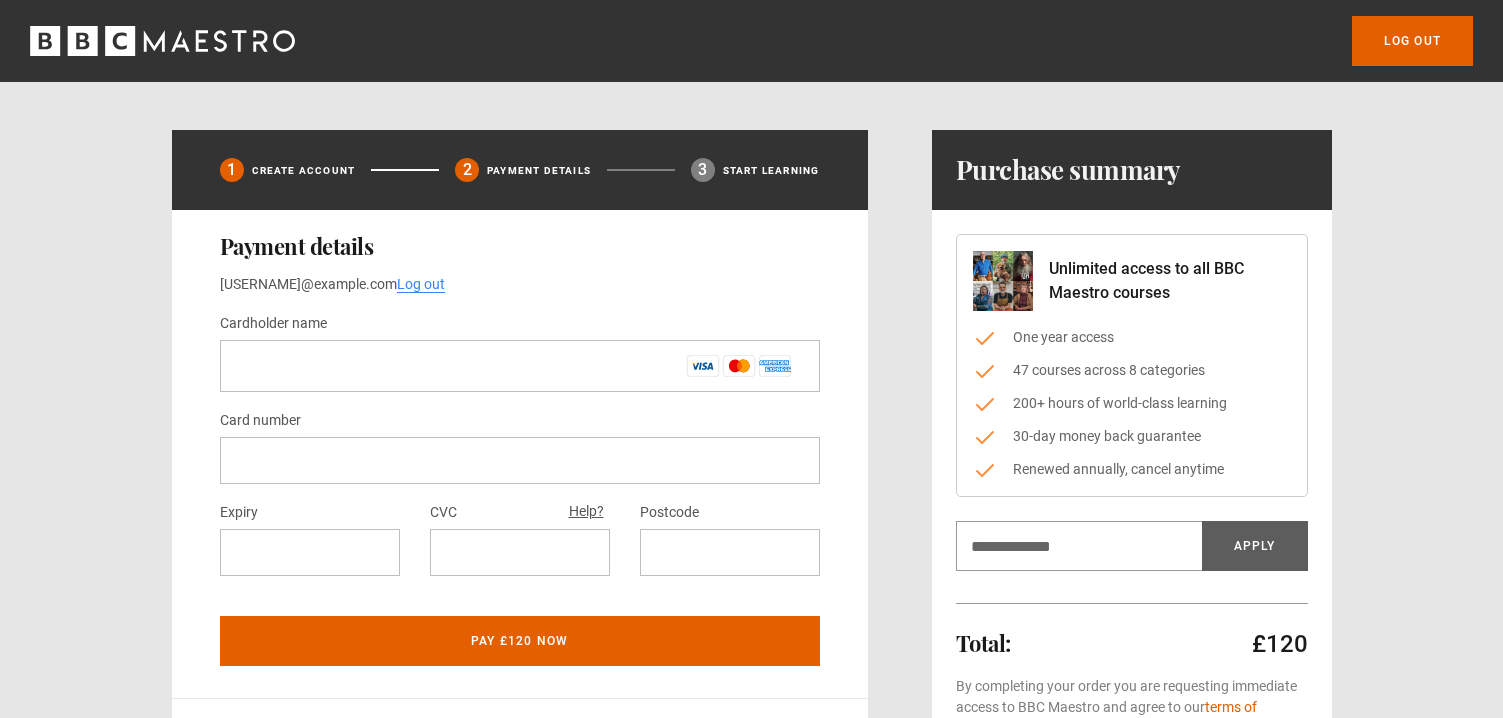 scroll, scrollTop: 0, scrollLeft: 0, axis: both 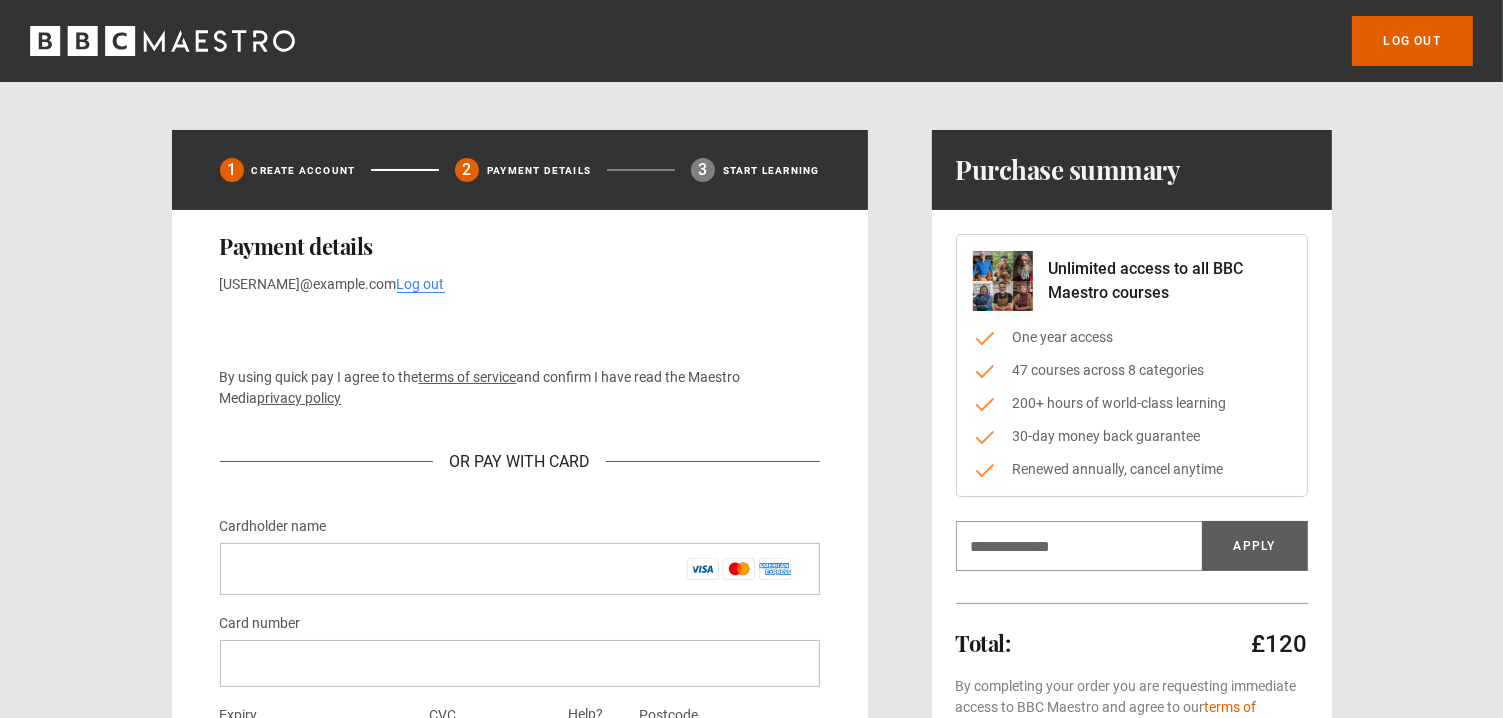 click 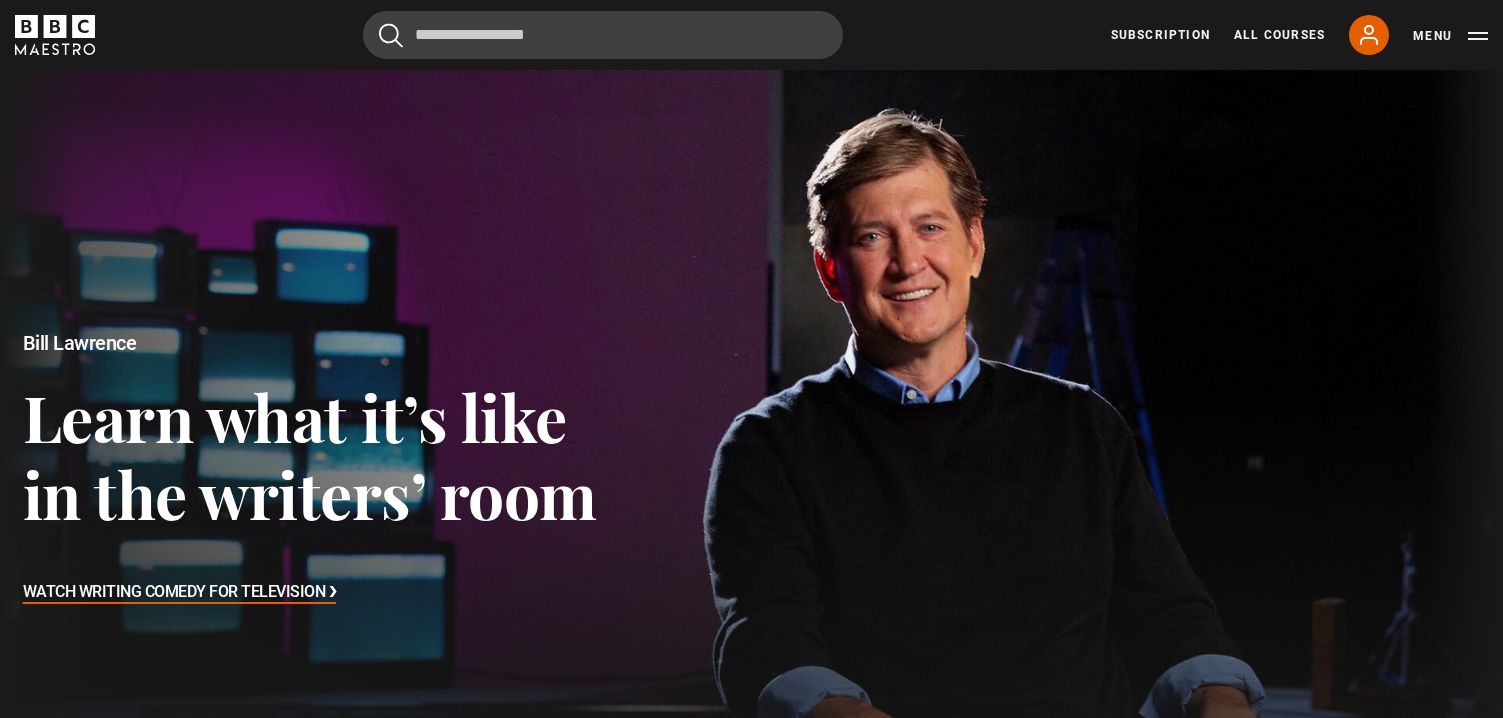 scroll, scrollTop: 0, scrollLeft: 0, axis: both 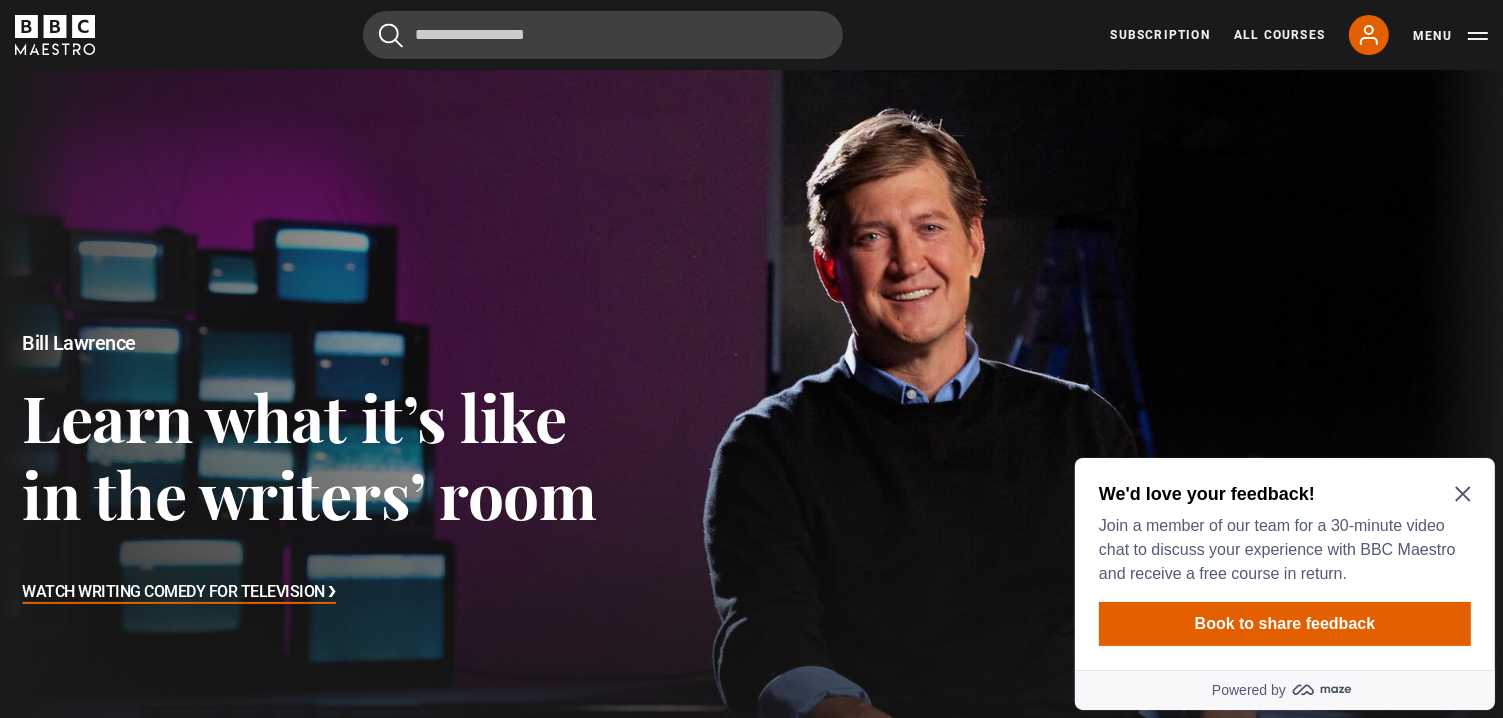 click 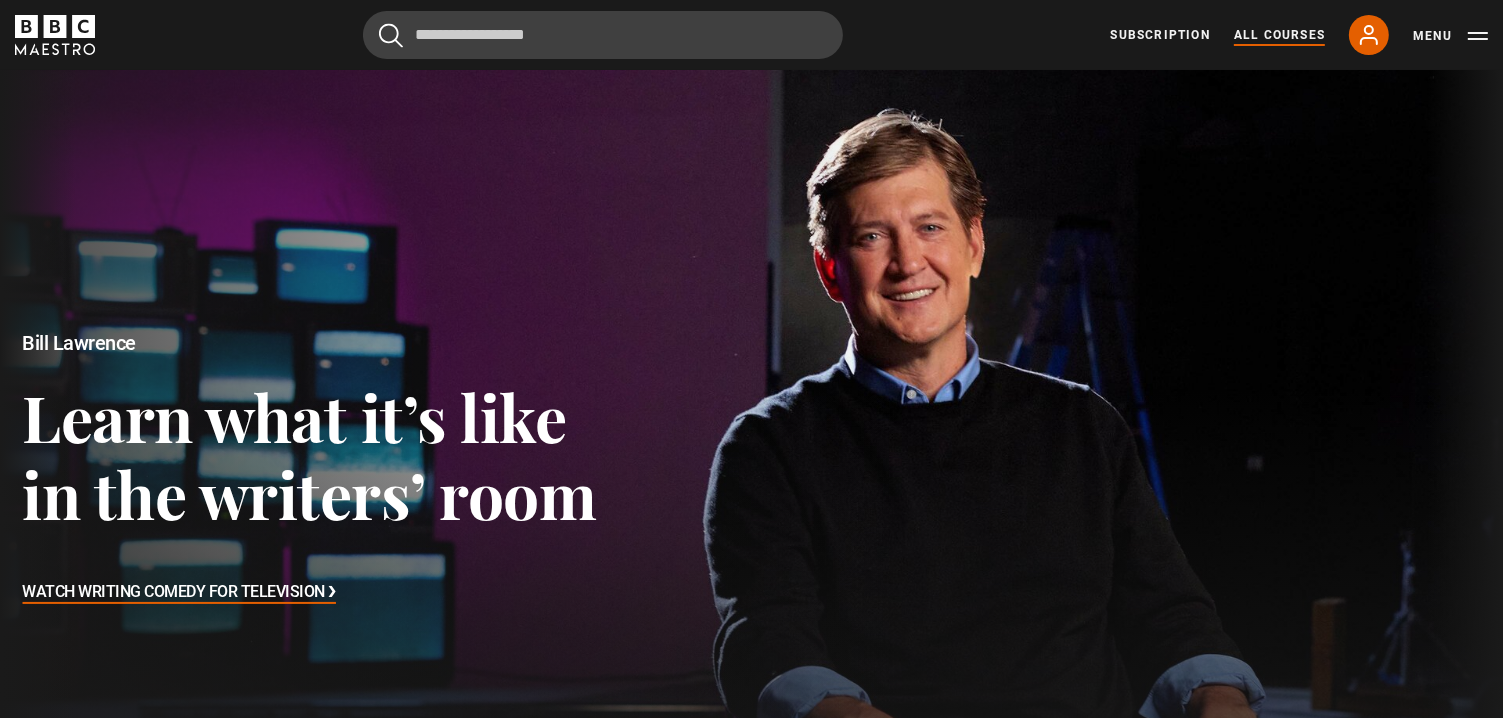 click on "All Courses" at bounding box center [1279, 35] 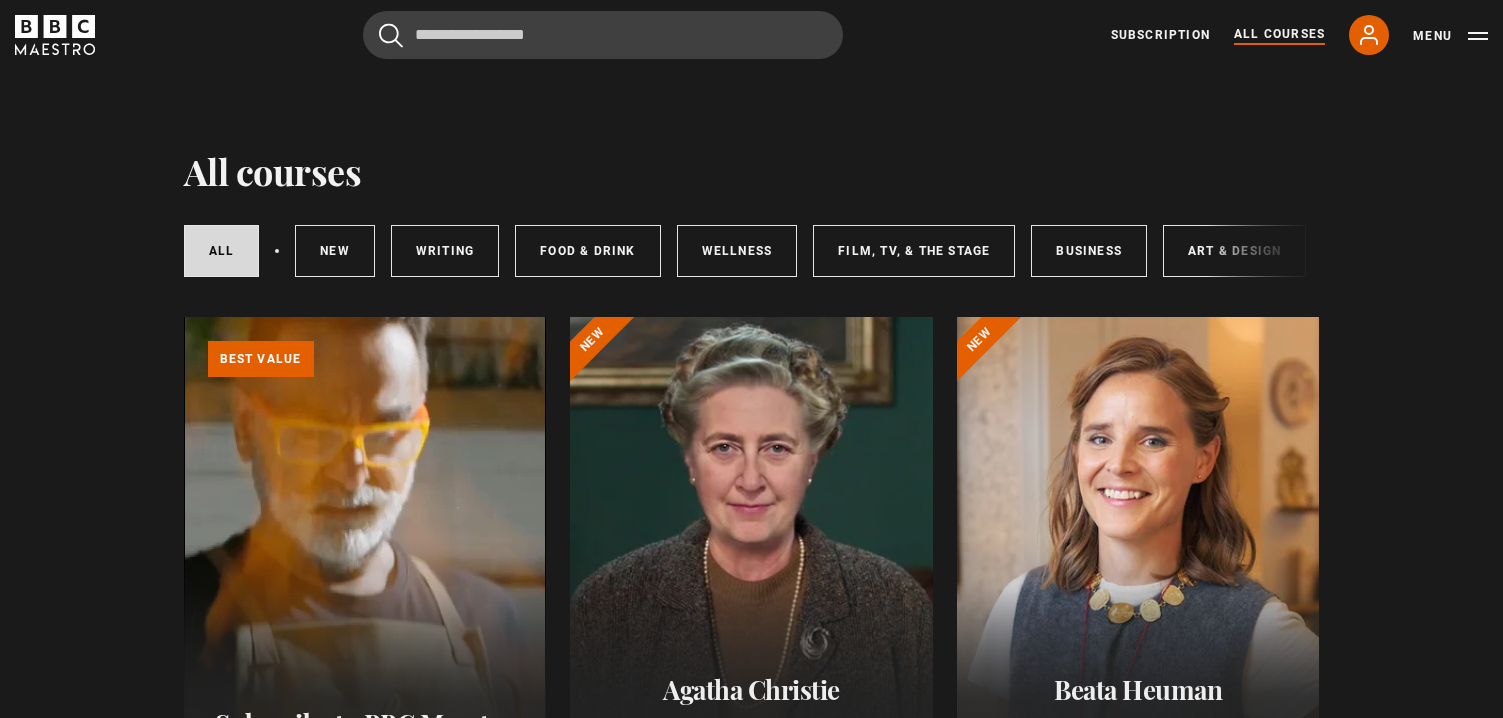 scroll, scrollTop: 0, scrollLeft: 0, axis: both 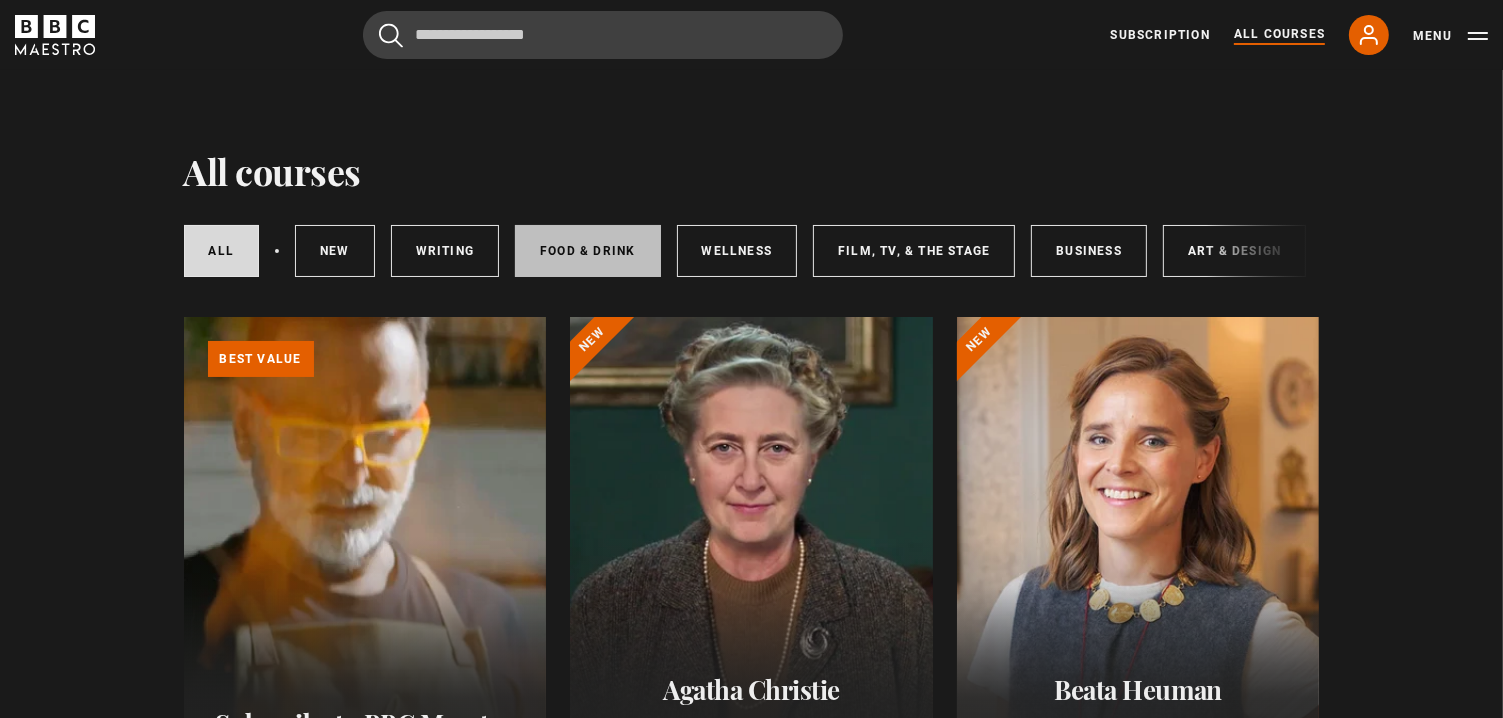click on "Food & Drink" at bounding box center (587, 251) 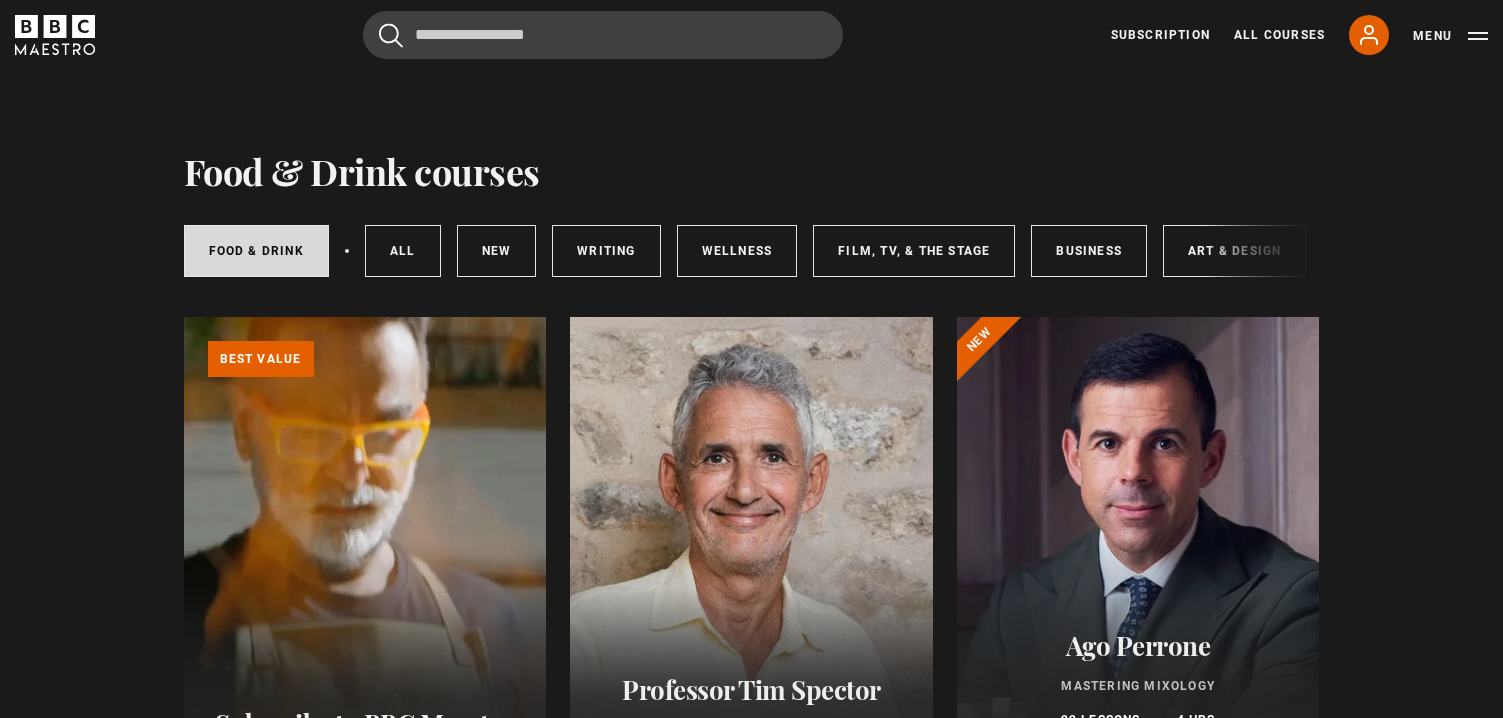 scroll, scrollTop: 0, scrollLeft: 0, axis: both 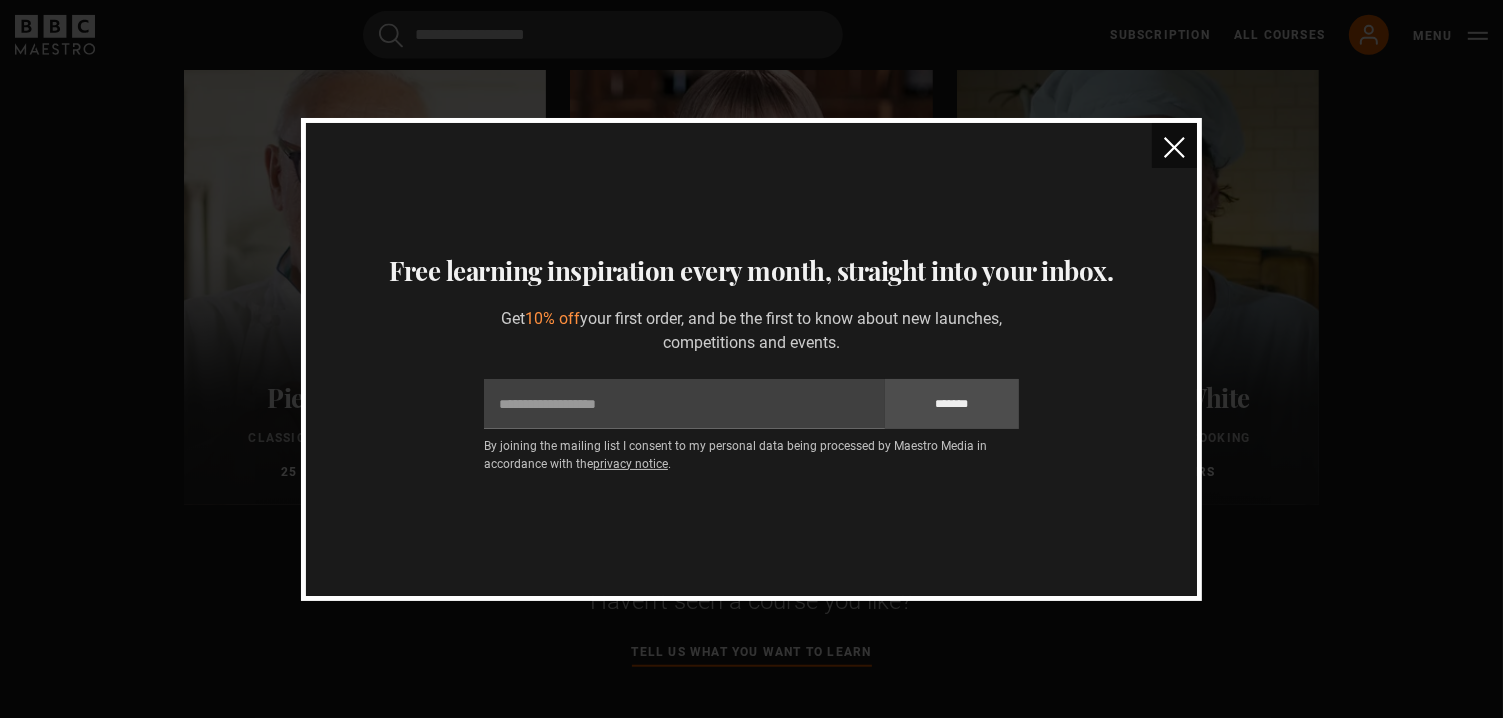 drag, startPoint x: 1173, startPoint y: 141, endPoint x: 1203, endPoint y: 123, distance: 34.98571 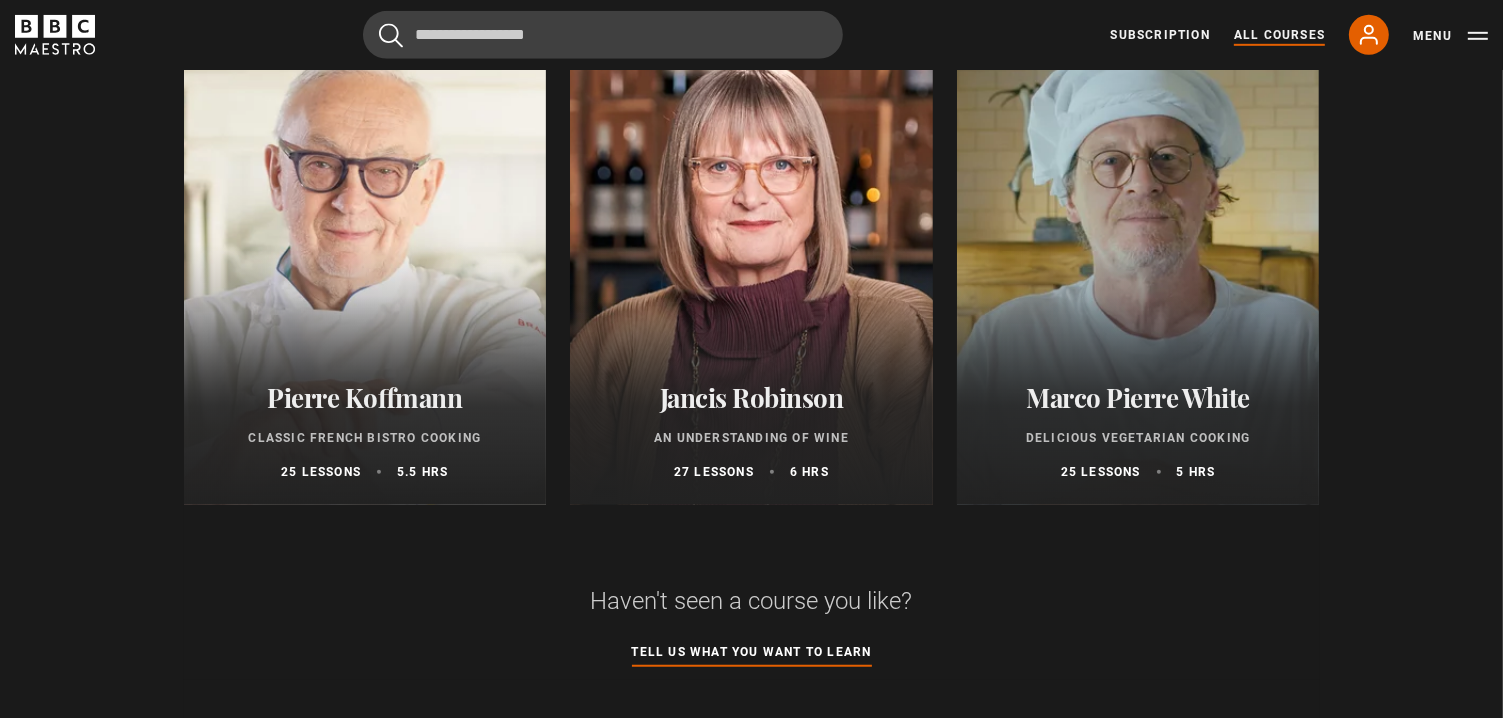 click on "All Courses" at bounding box center (1279, 35) 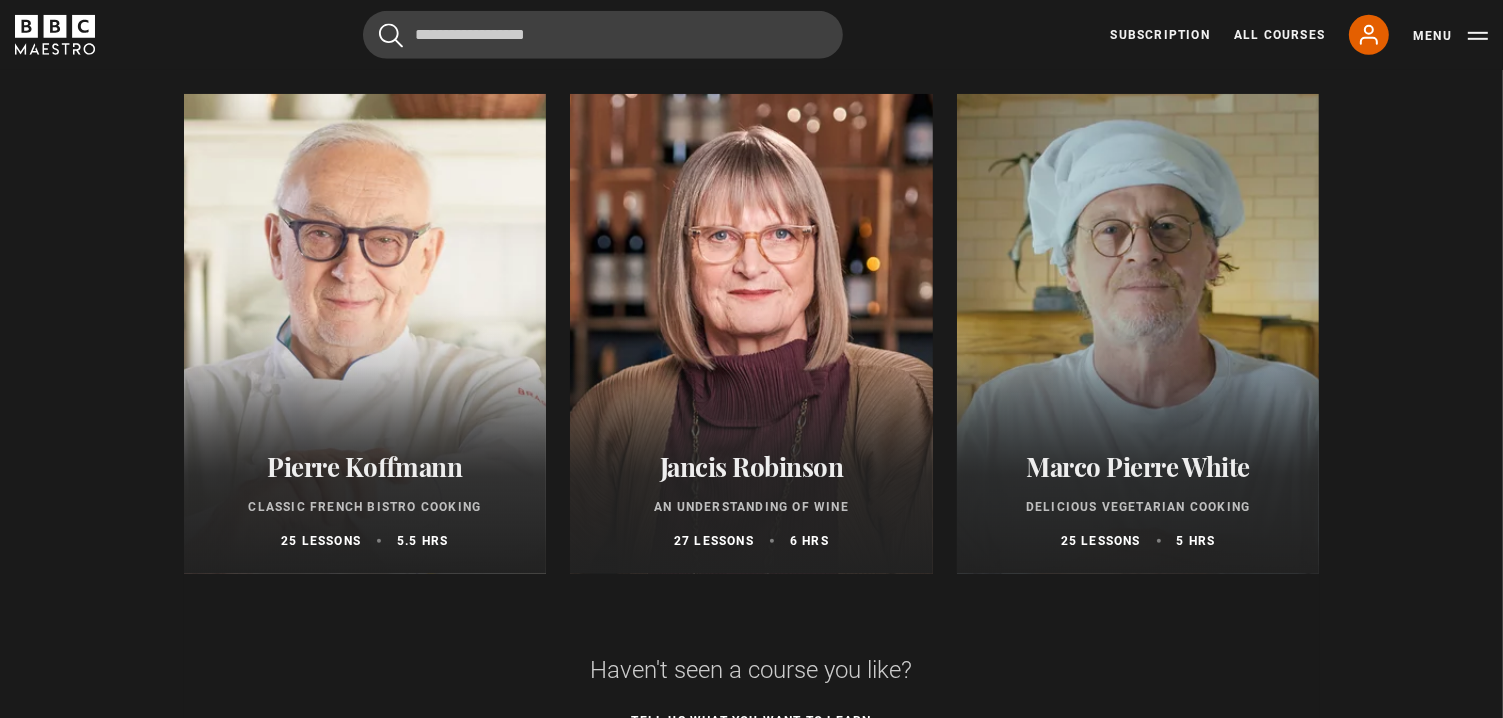 scroll, scrollTop: 1200, scrollLeft: 0, axis: vertical 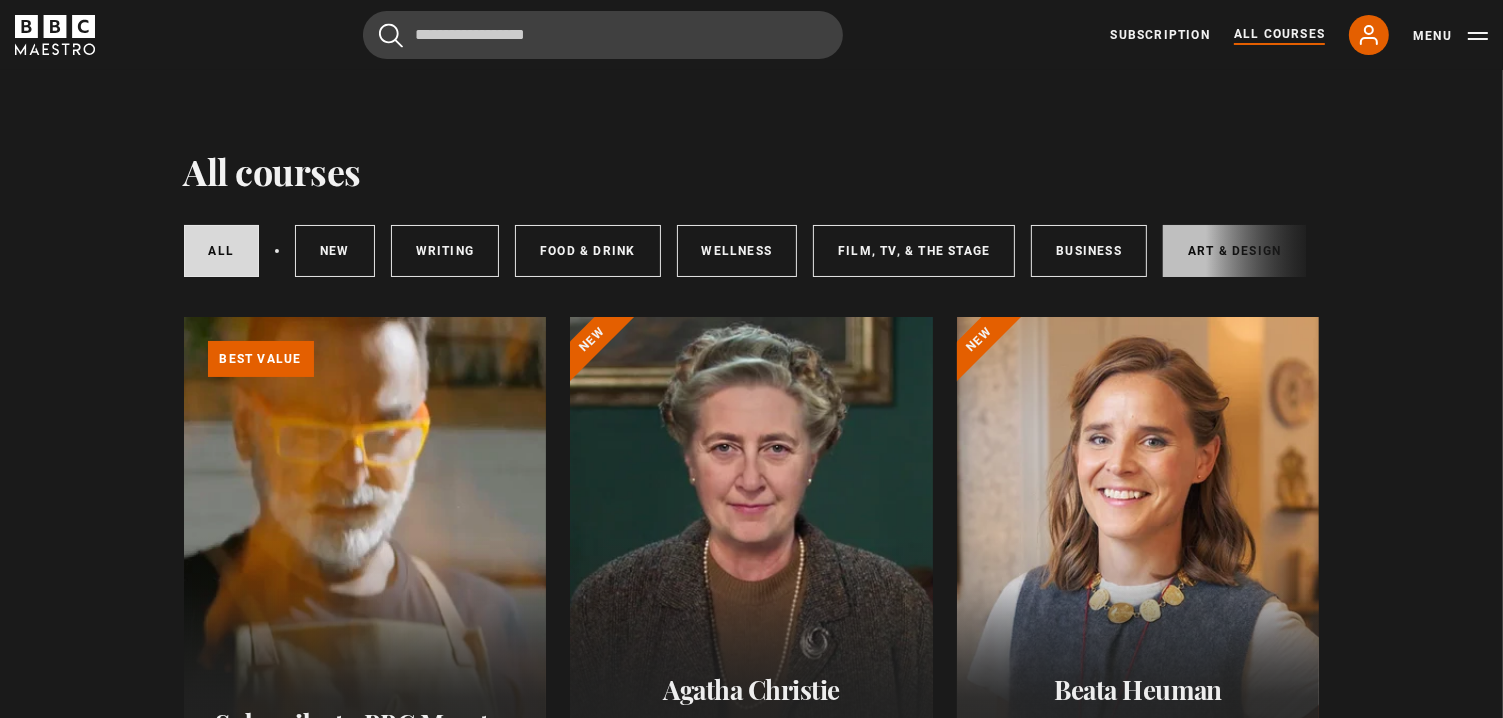 click on "Art & Design" at bounding box center (1234, 251) 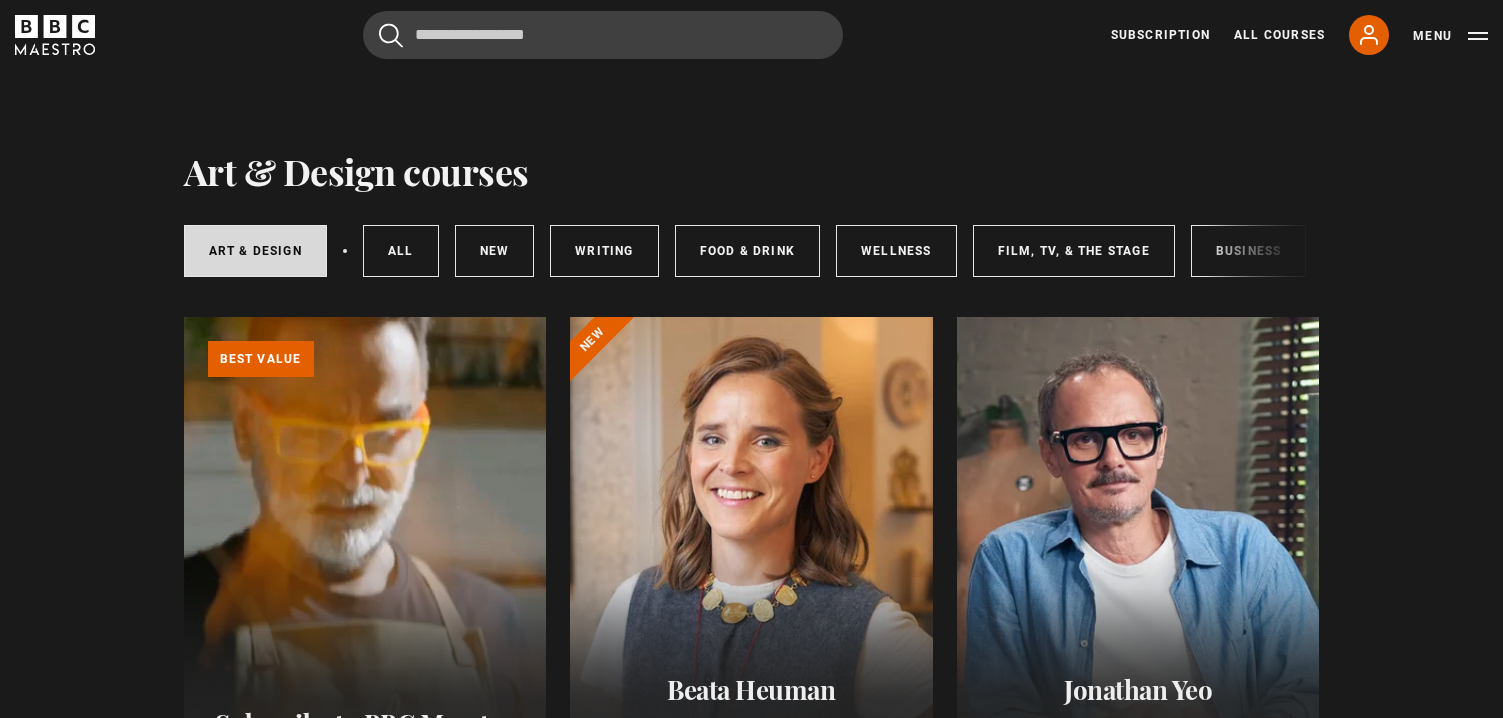 scroll, scrollTop: 0, scrollLeft: 0, axis: both 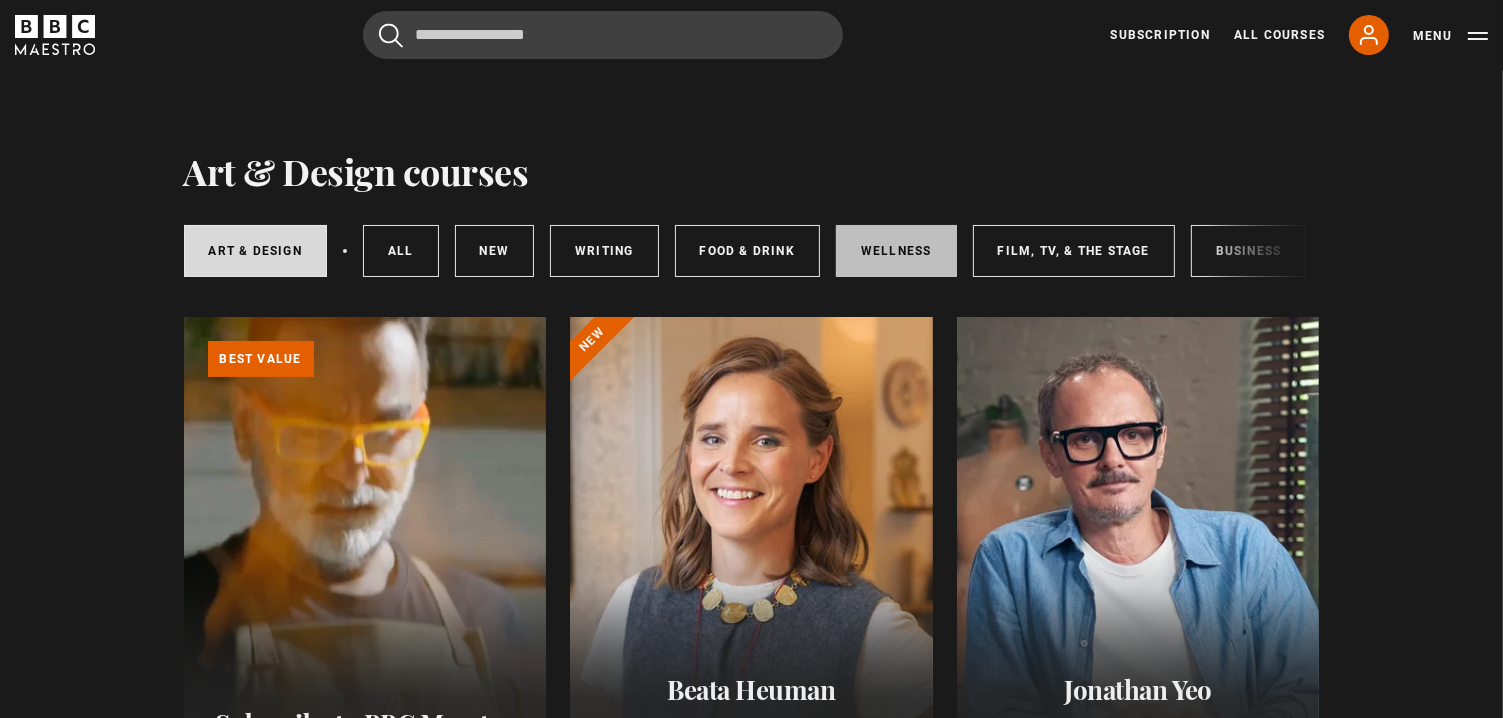 drag, startPoint x: 884, startPoint y: 265, endPoint x: 814, endPoint y: 289, distance: 74 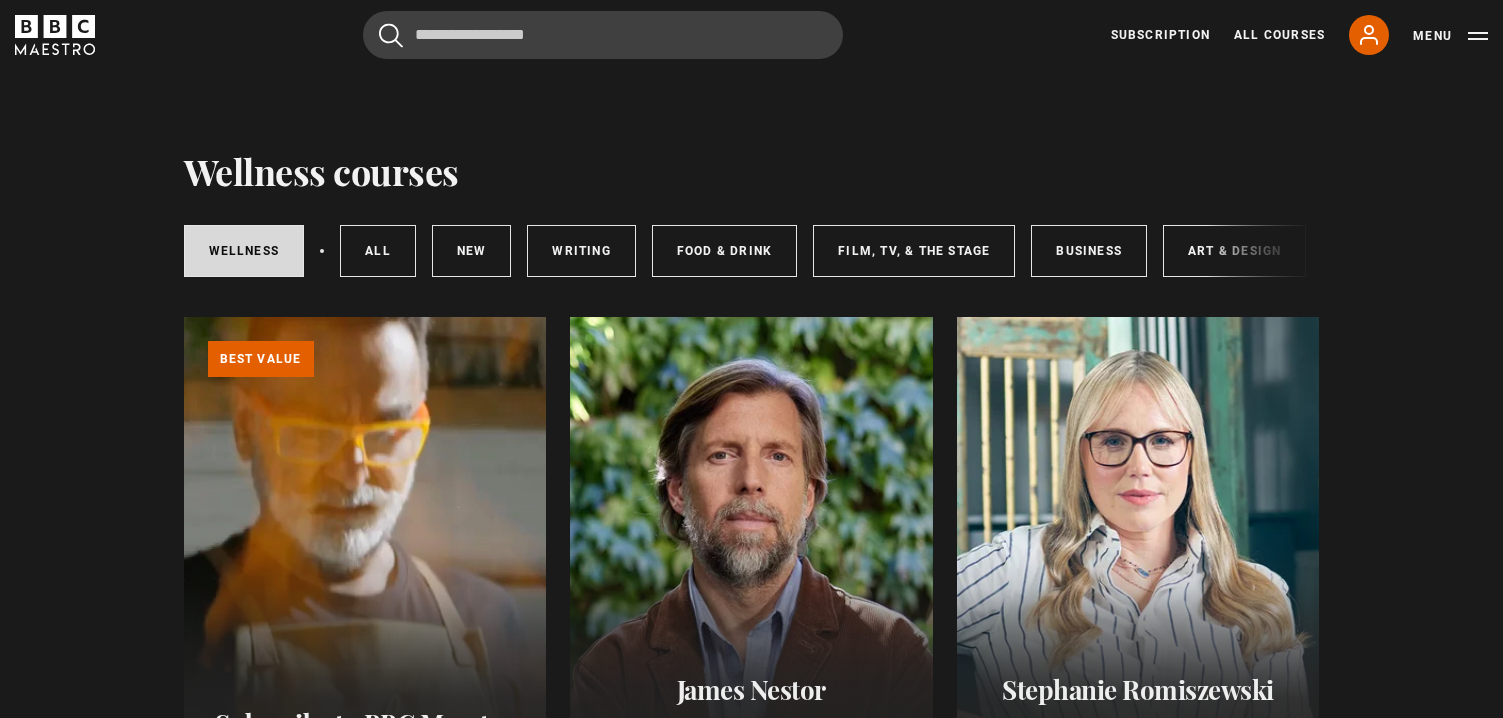 scroll, scrollTop: 0, scrollLeft: 0, axis: both 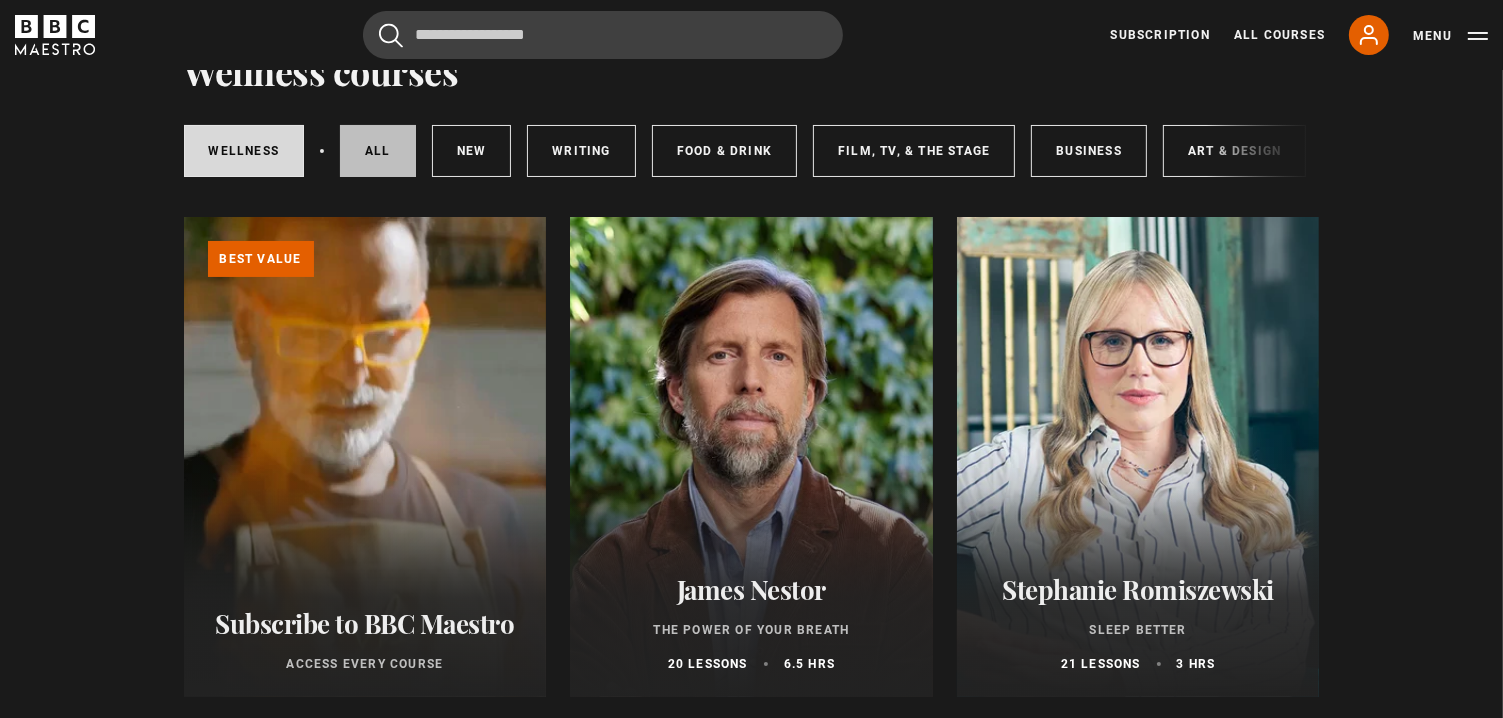 click on "All courses" at bounding box center (378, 151) 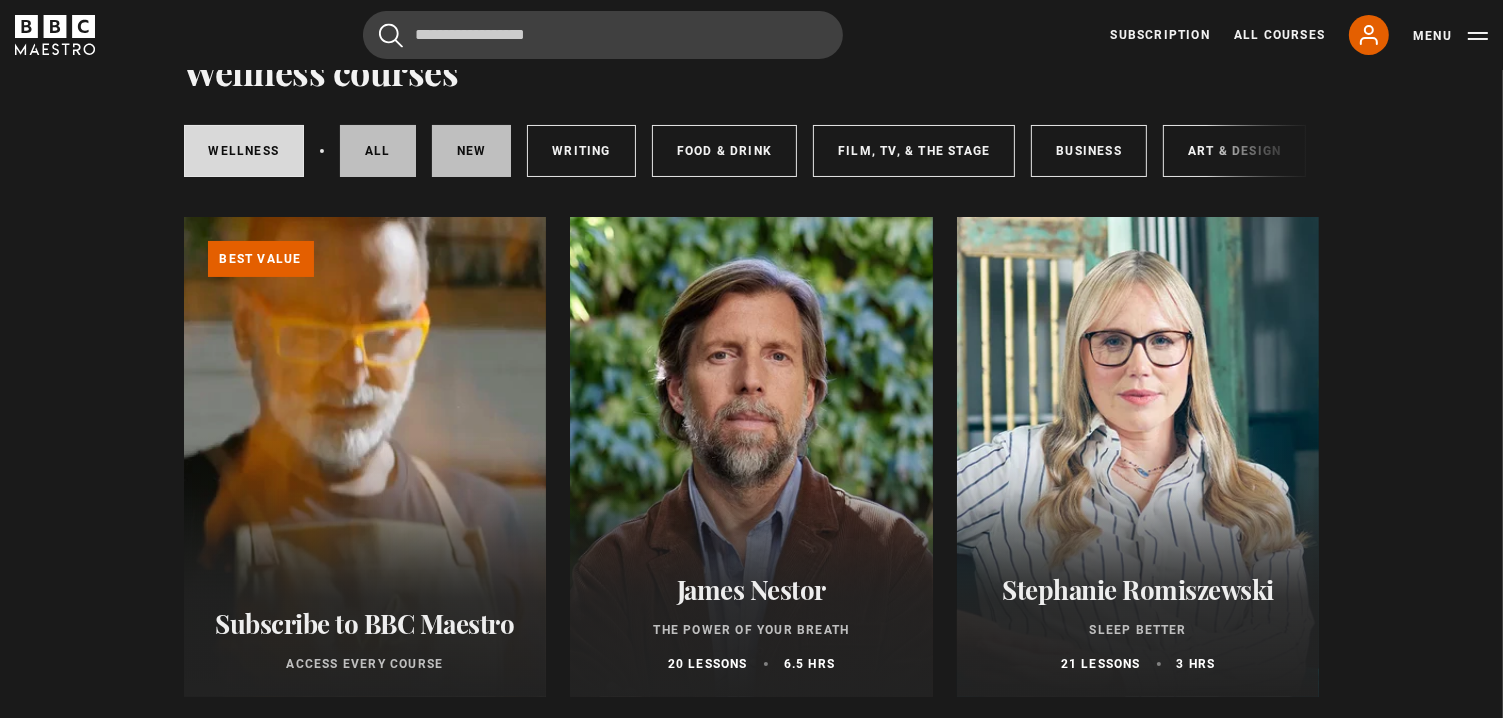 scroll, scrollTop: 115, scrollLeft: 0, axis: vertical 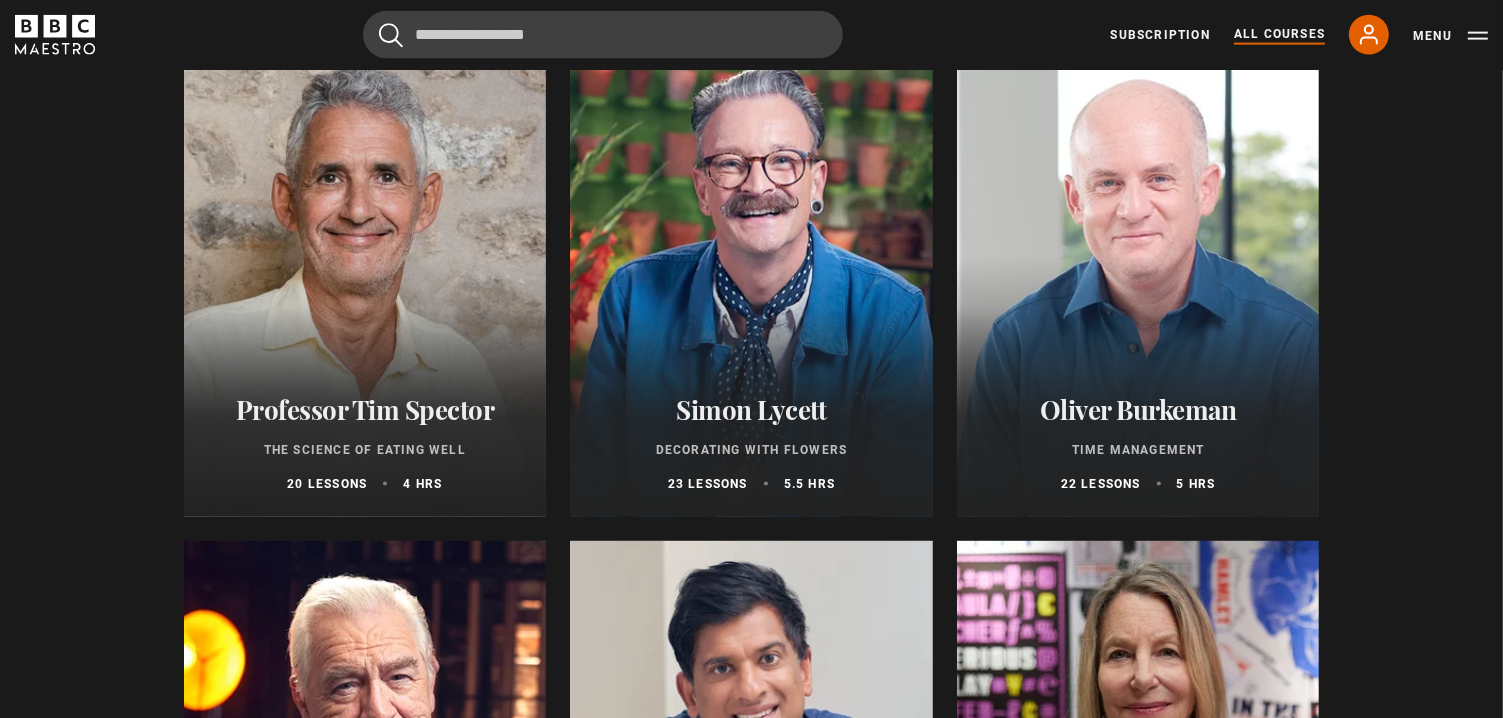 click on "Professor Tim Spector" at bounding box center [365, 409] 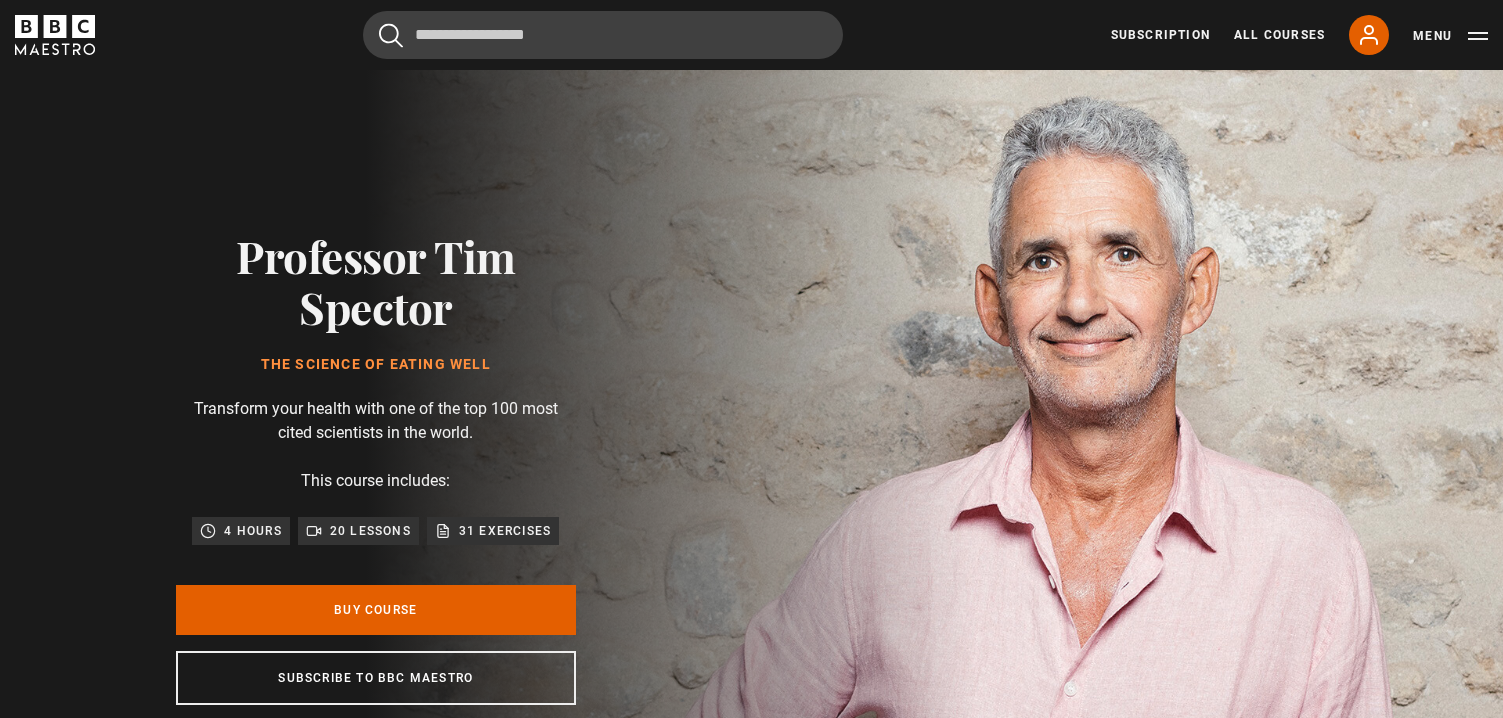 scroll, scrollTop: 0, scrollLeft: 0, axis: both 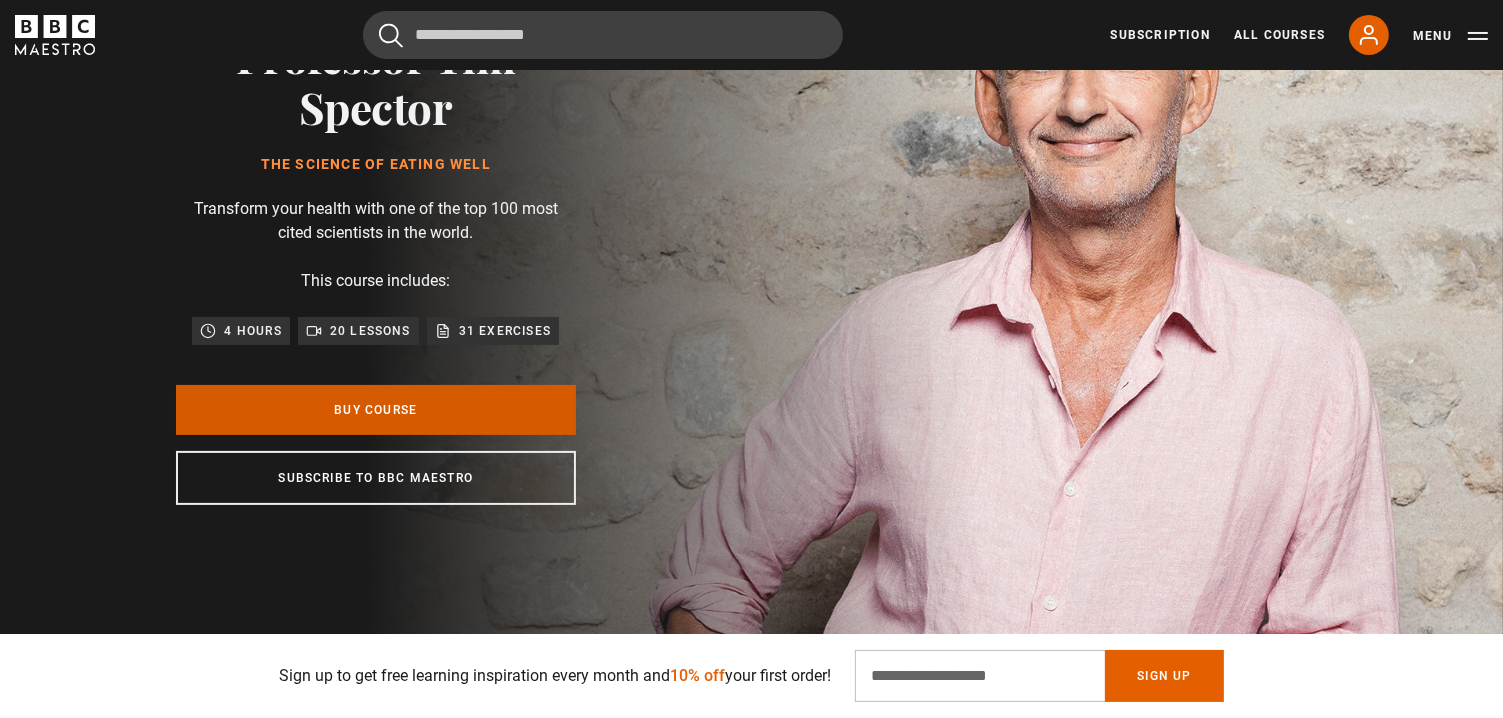 click on "Buy Course" at bounding box center (376, 410) 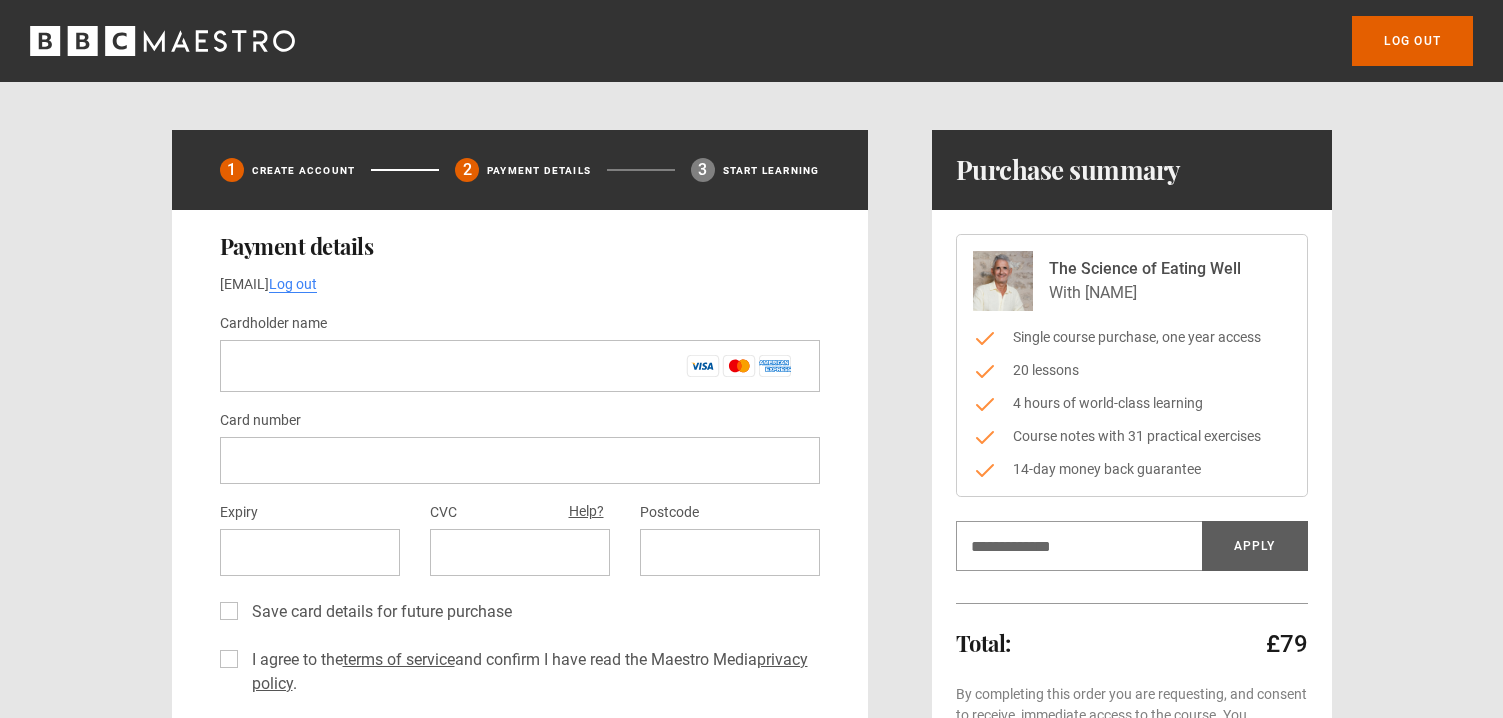 scroll, scrollTop: 0, scrollLeft: 0, axis: both 